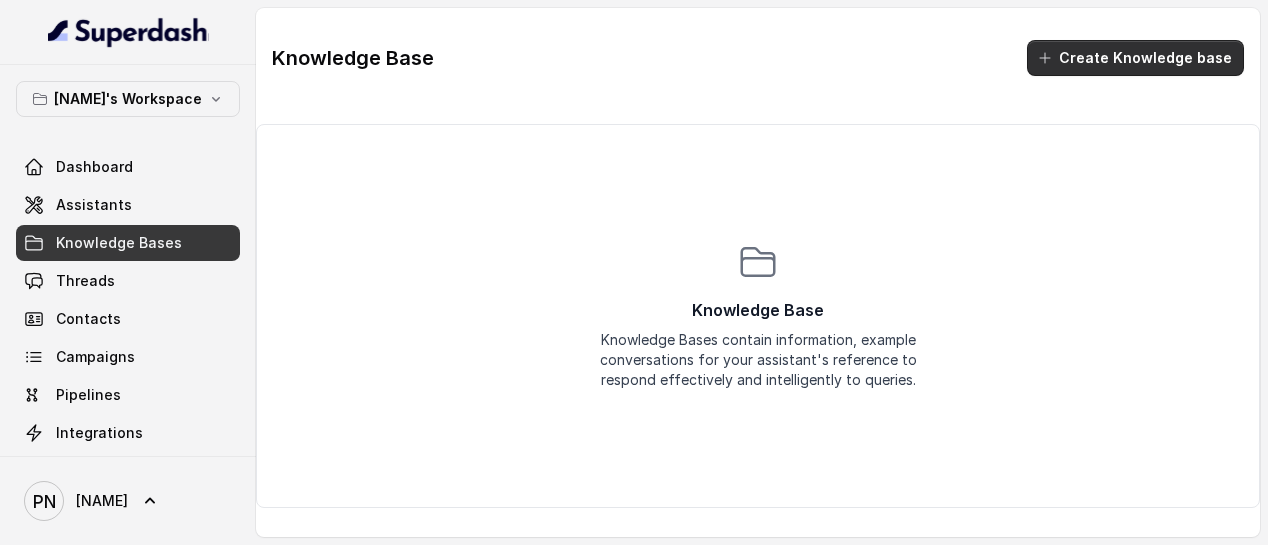 scroll, scrollTop: 0, scrollLeft: 0, axis: both 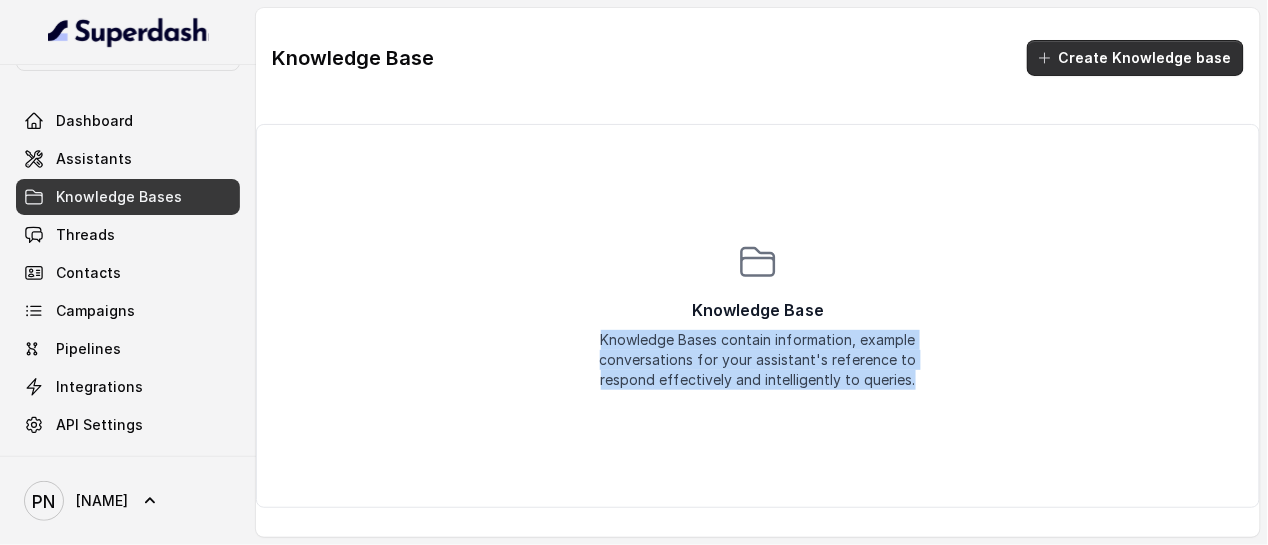 click on "Create Knowledge base" at bounding box center (1135, 58) 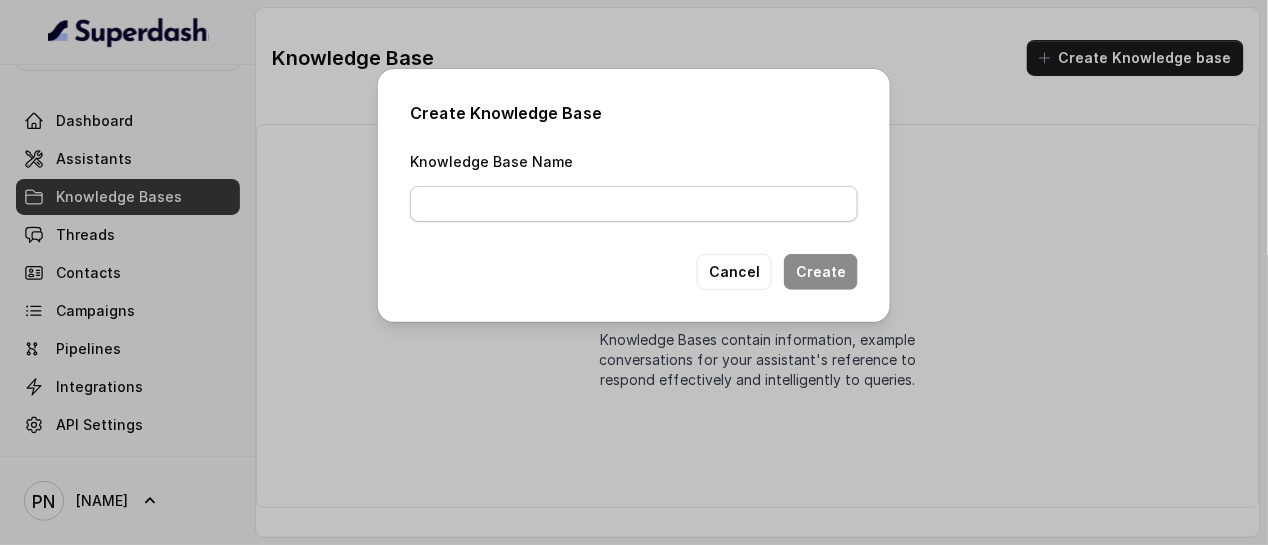 click on "Knowledge Base Name" at bounding box center [634, 204] 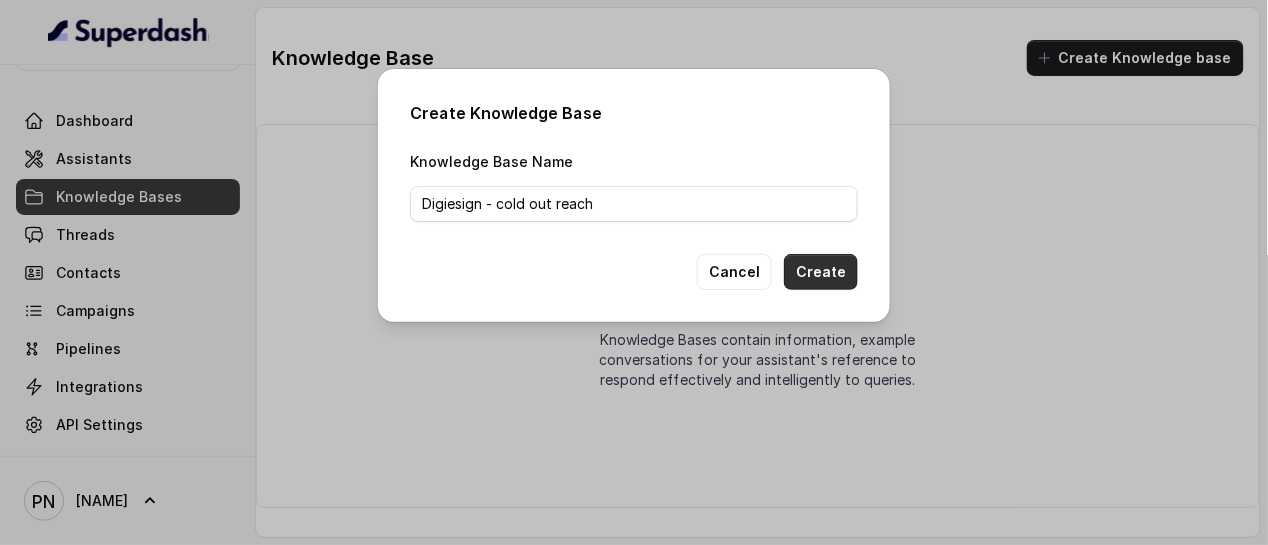 type on "Digiesign - cold out reach" 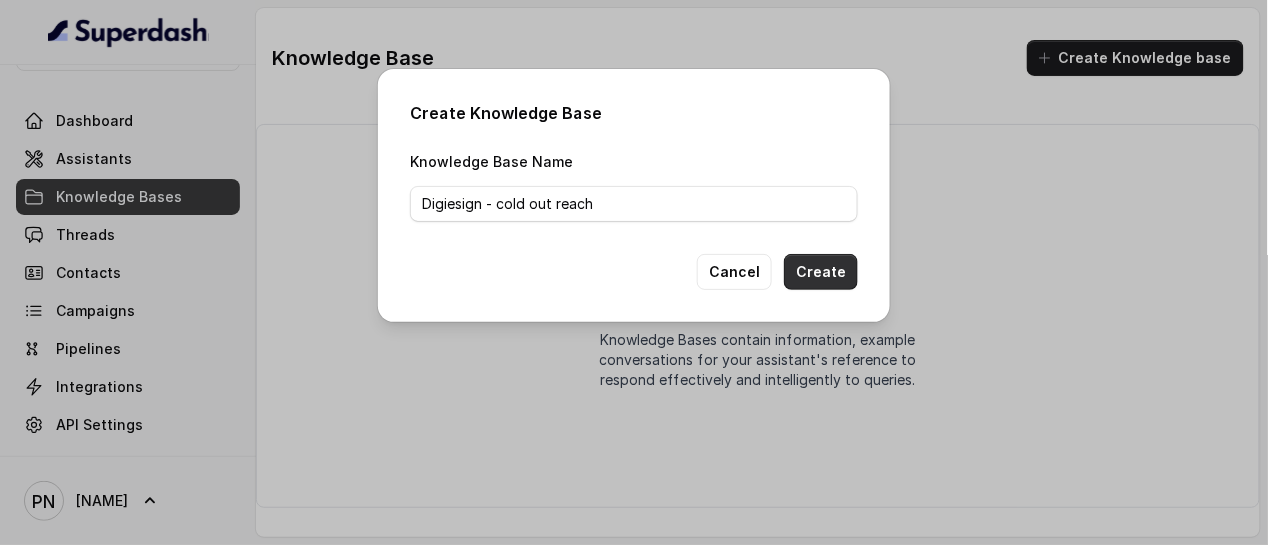 click on "Create" at bounding box center (821, 272) 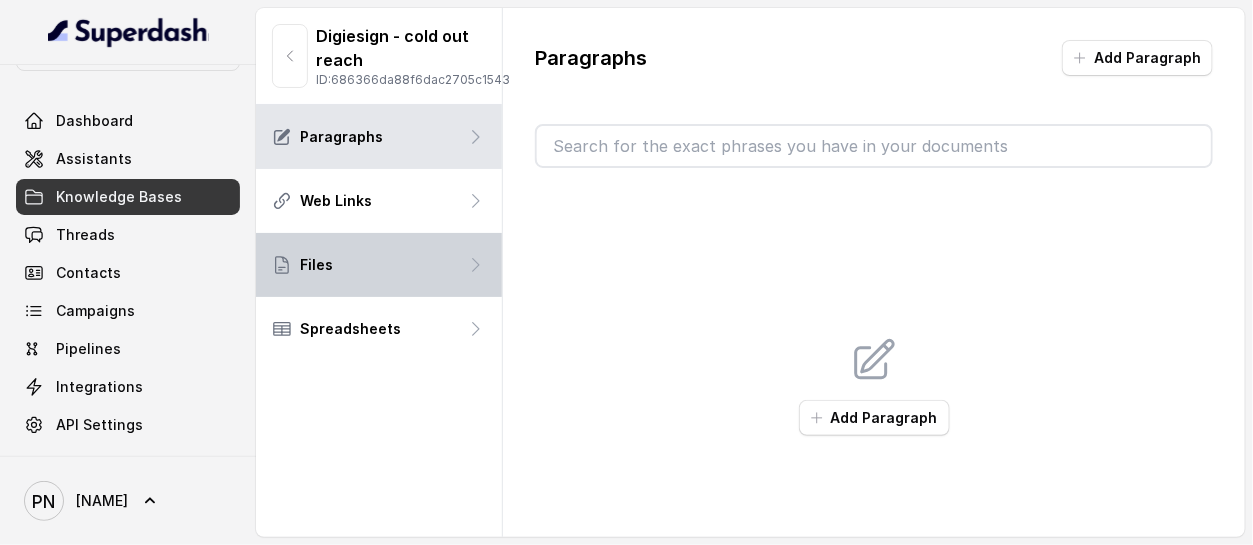 click on "Files" at bounding box center (379, 265) 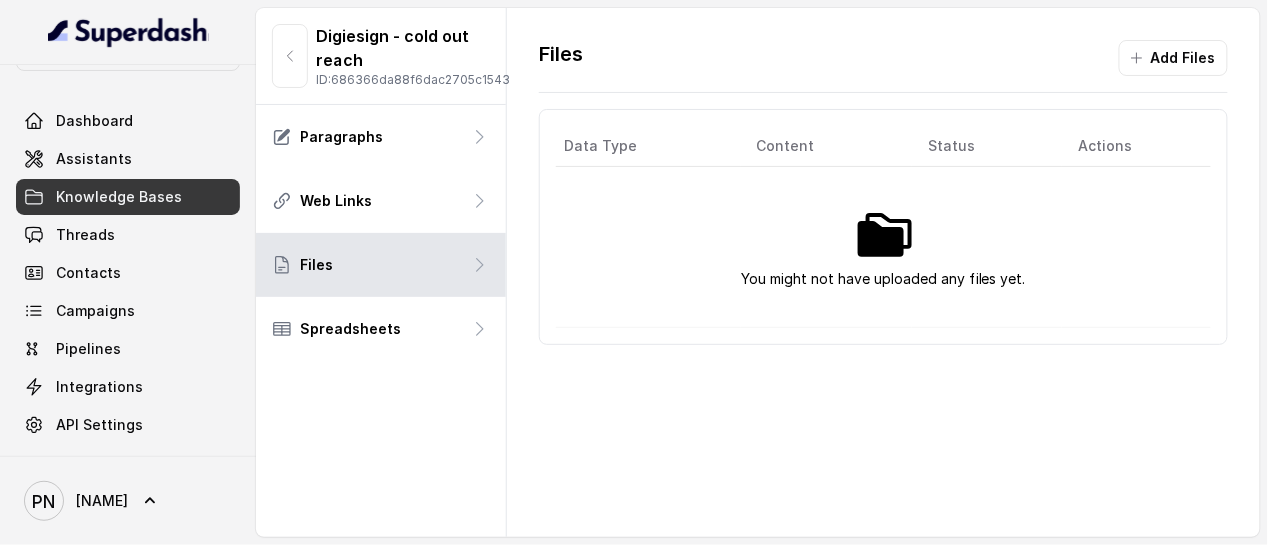 click at bounding box center (884, 235) 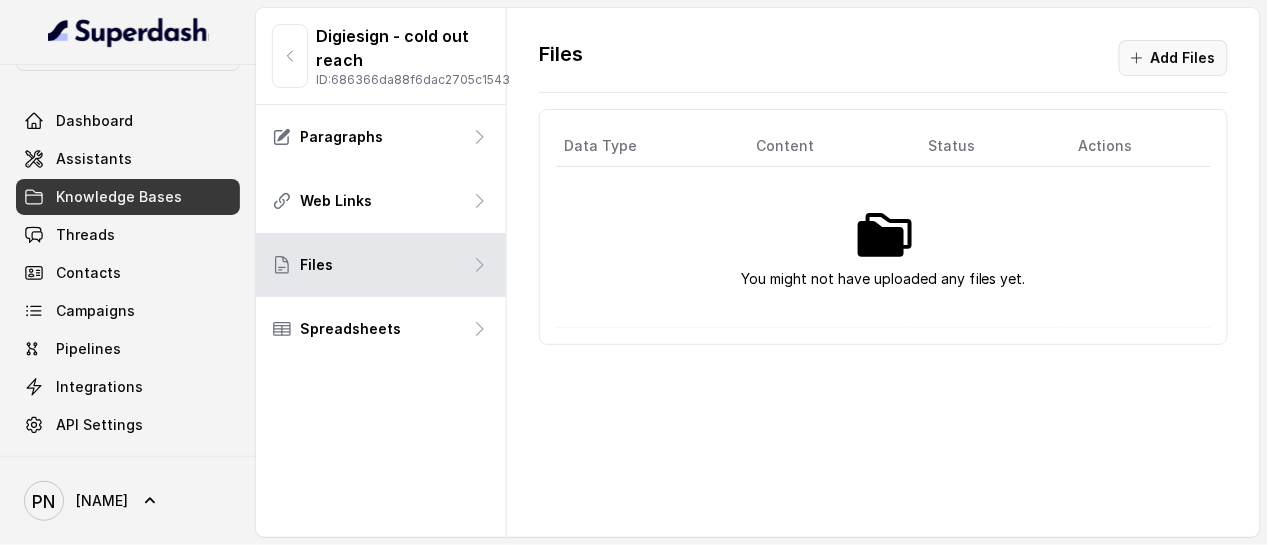 click on "Add Files" at bounding box center (1173, 58) 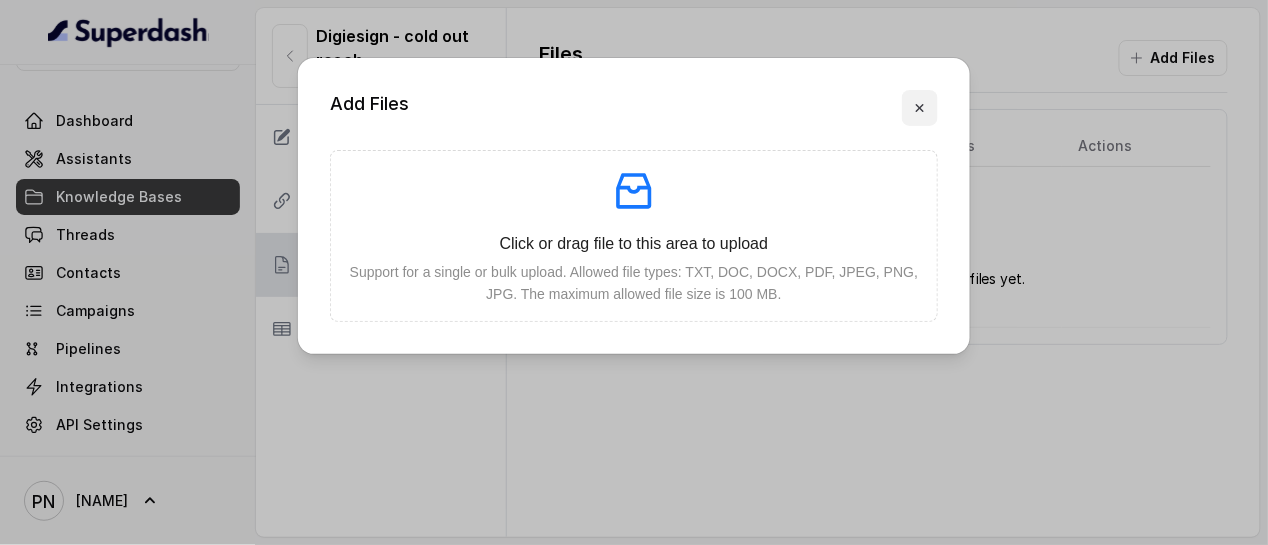 click at bounding box center (920, 108) 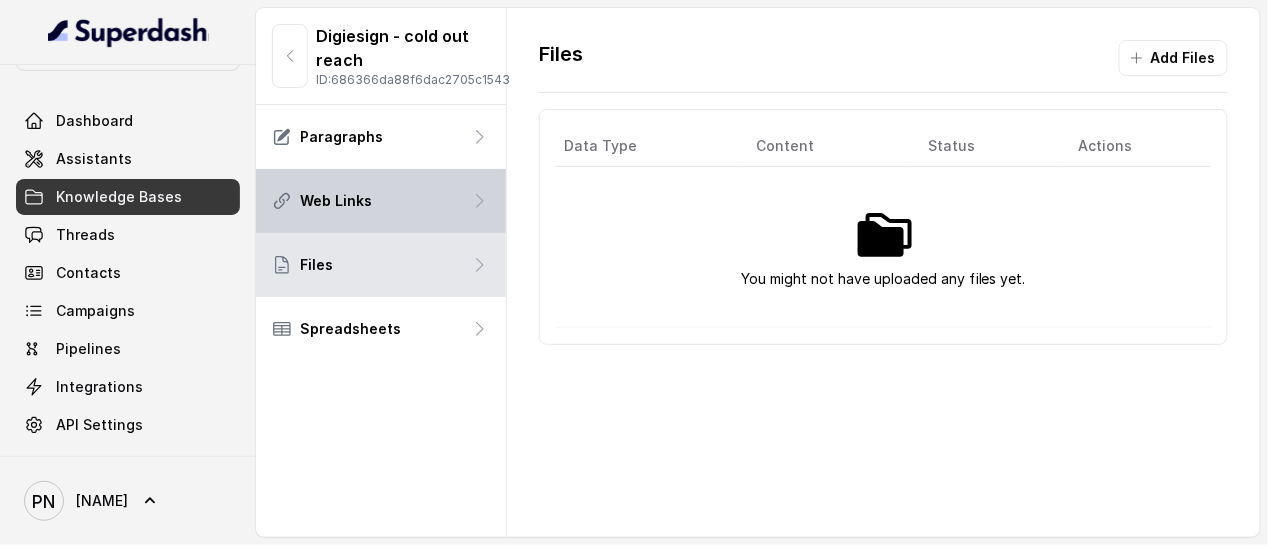 click on "Web Links" at bounding box center [381, 201] 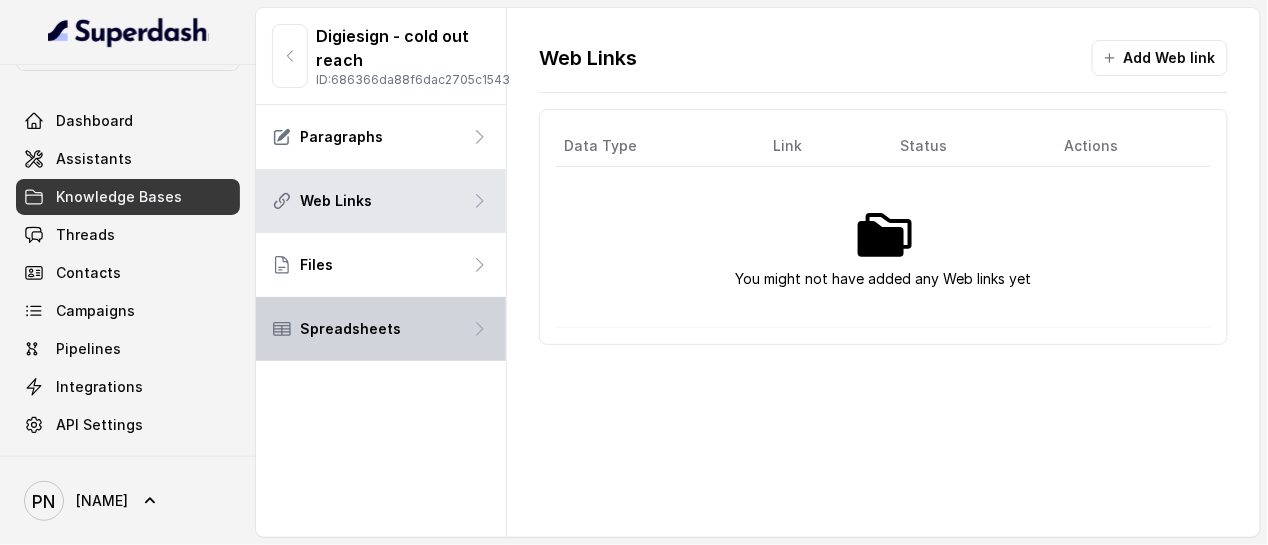 click on "Spreadsheets" at bounding box center [381, 329] 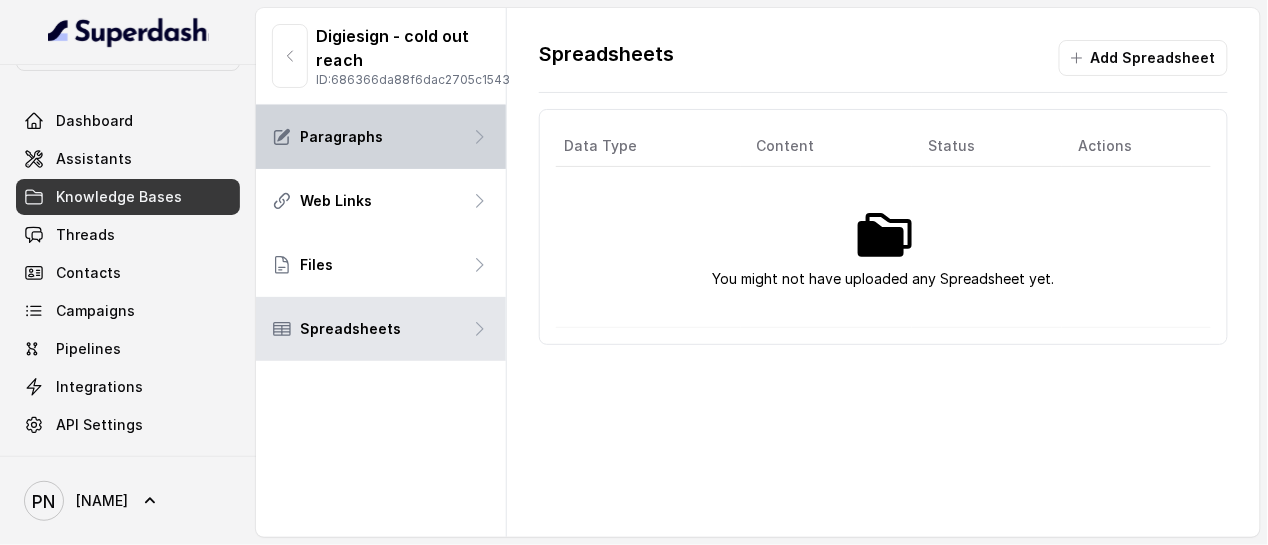 click on "Paragraphs" at bounding box center [381, 137] 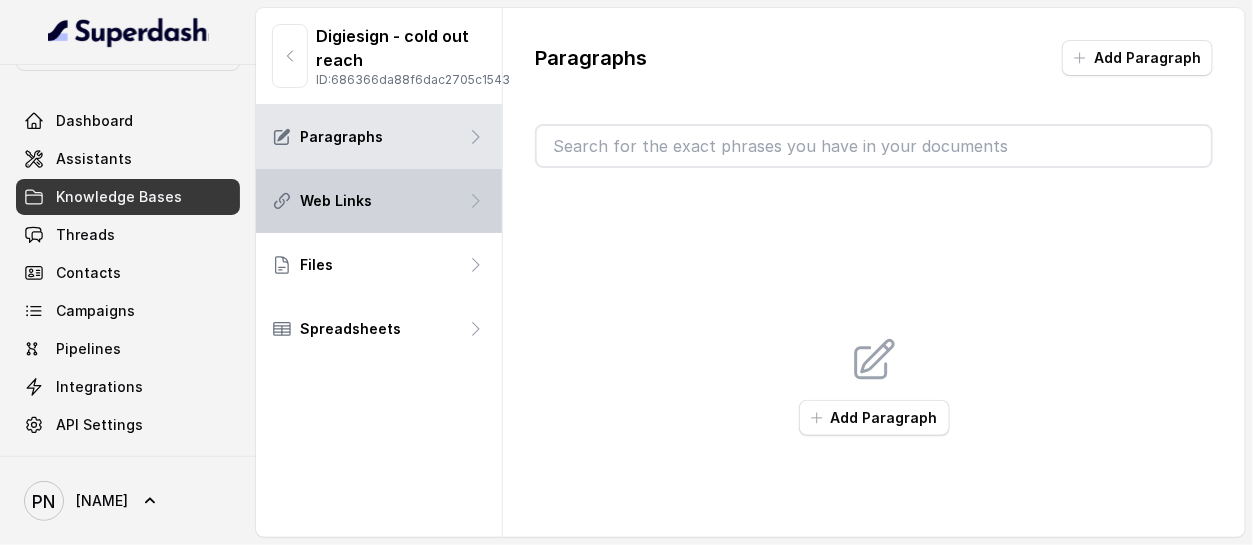 click on "Web Links" at bounding box center [379, 201] 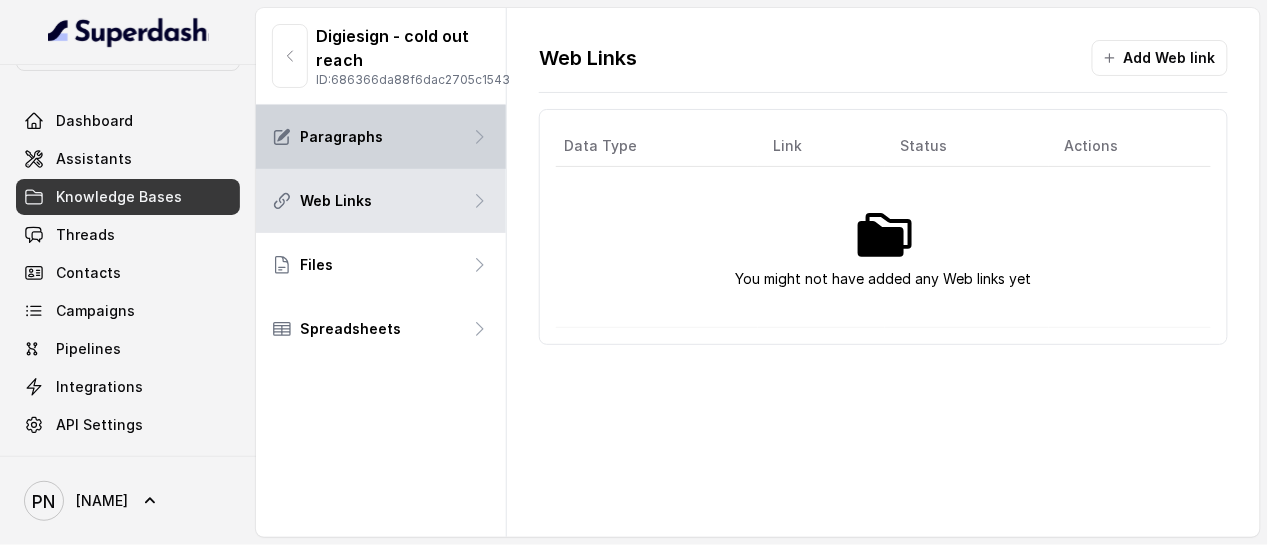 click on "Paragraphs" at bounding box center [381, 137] 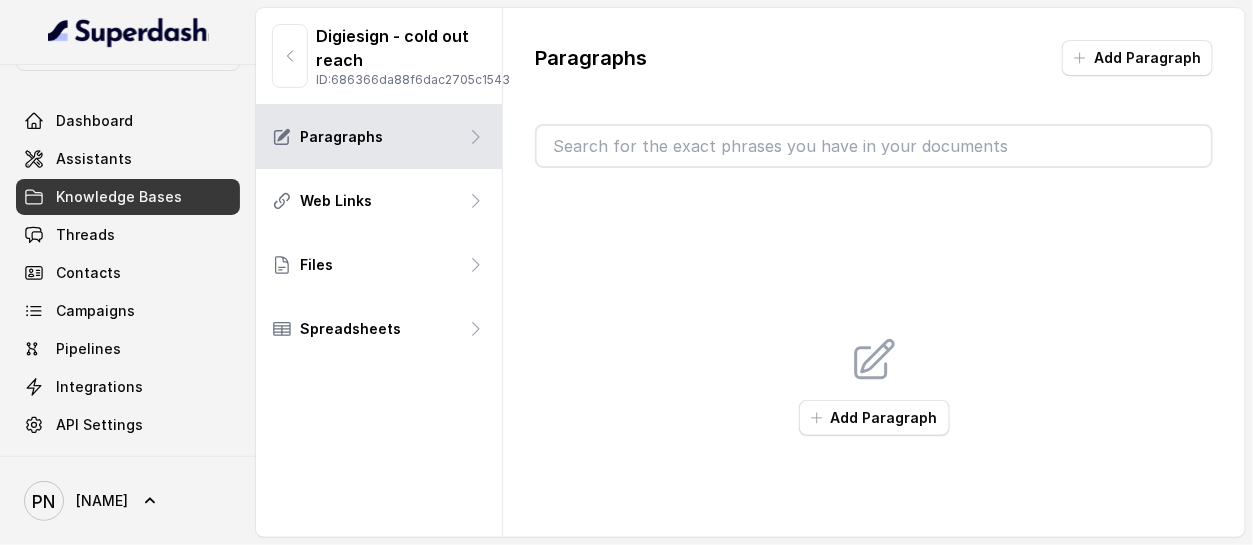 click at bounding box center (874, 146) 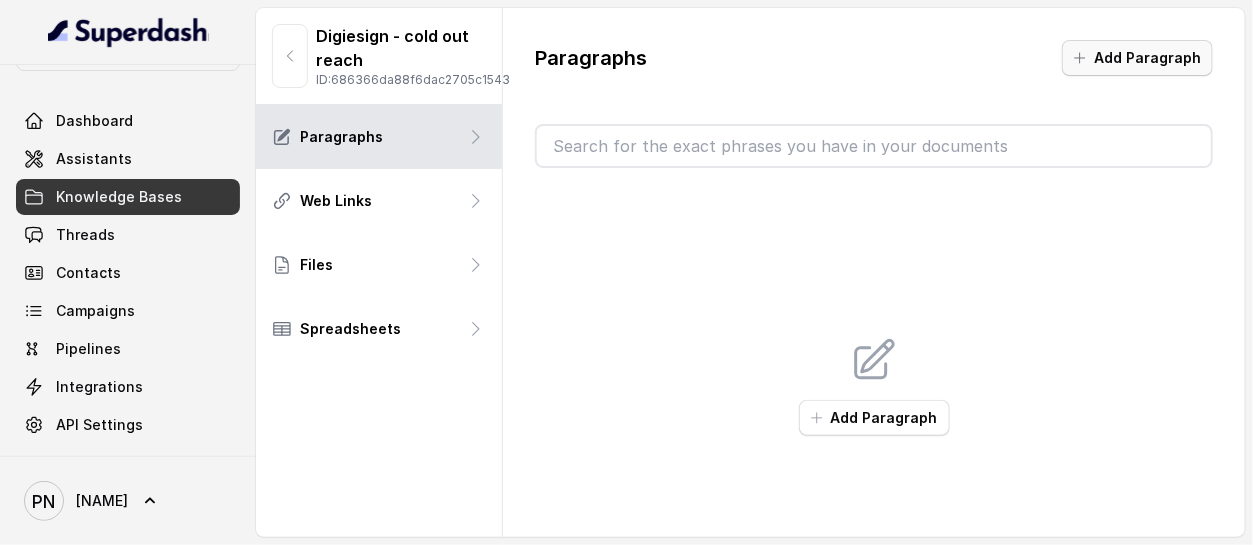 click at bounding box center [1080, 58] 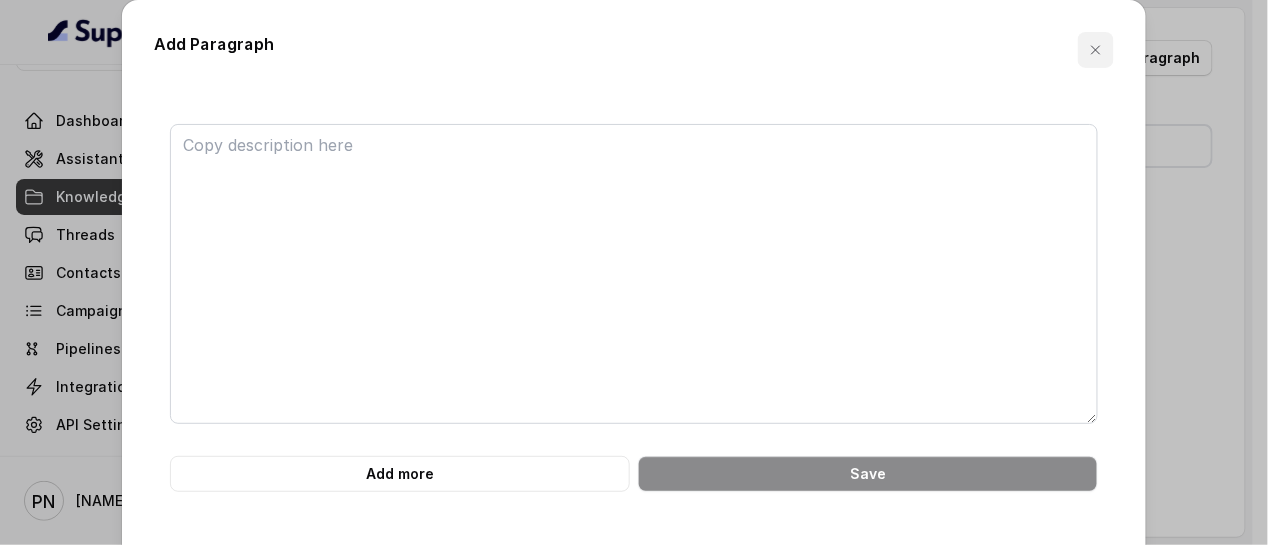 click at bounding box center [1096, 50] 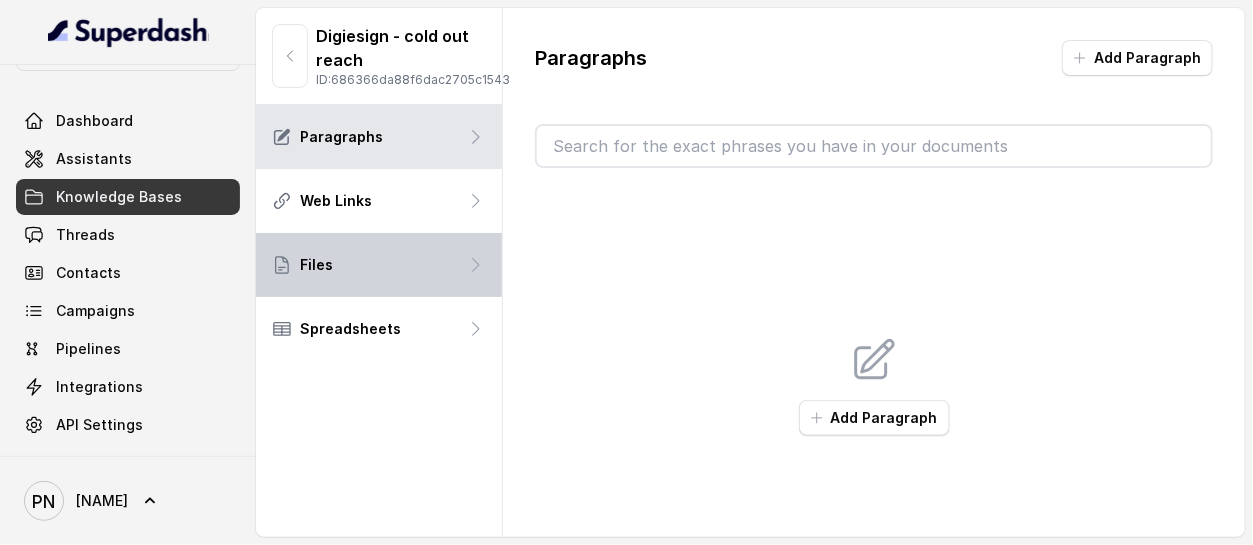 click on "Files" at bounding box center [379, 265] 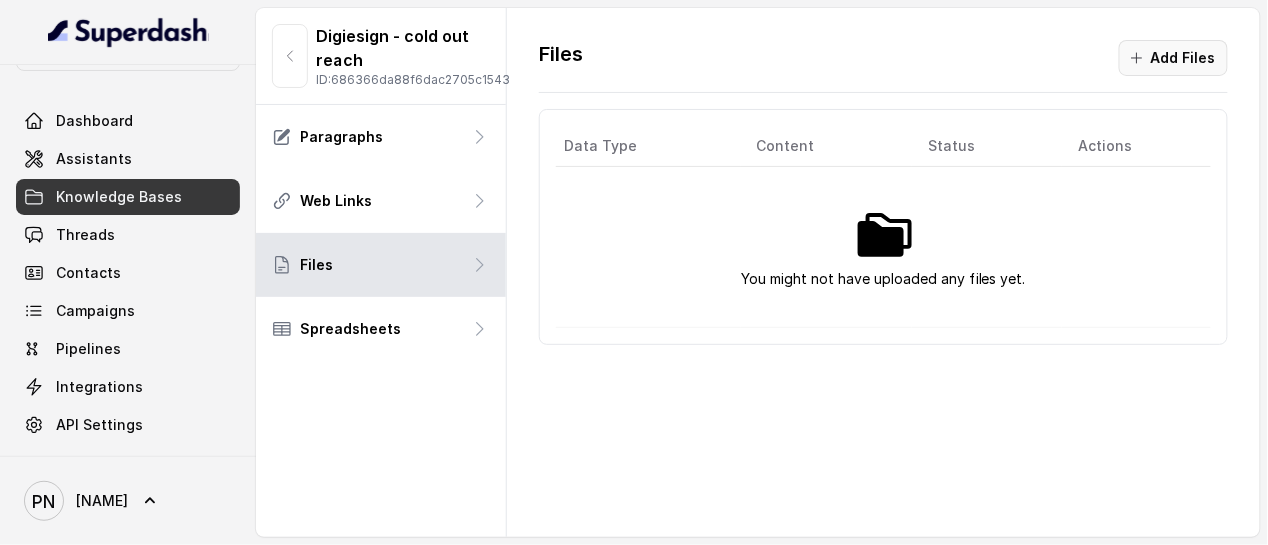 click on "Add Files" at bounding box center (1173, 58) 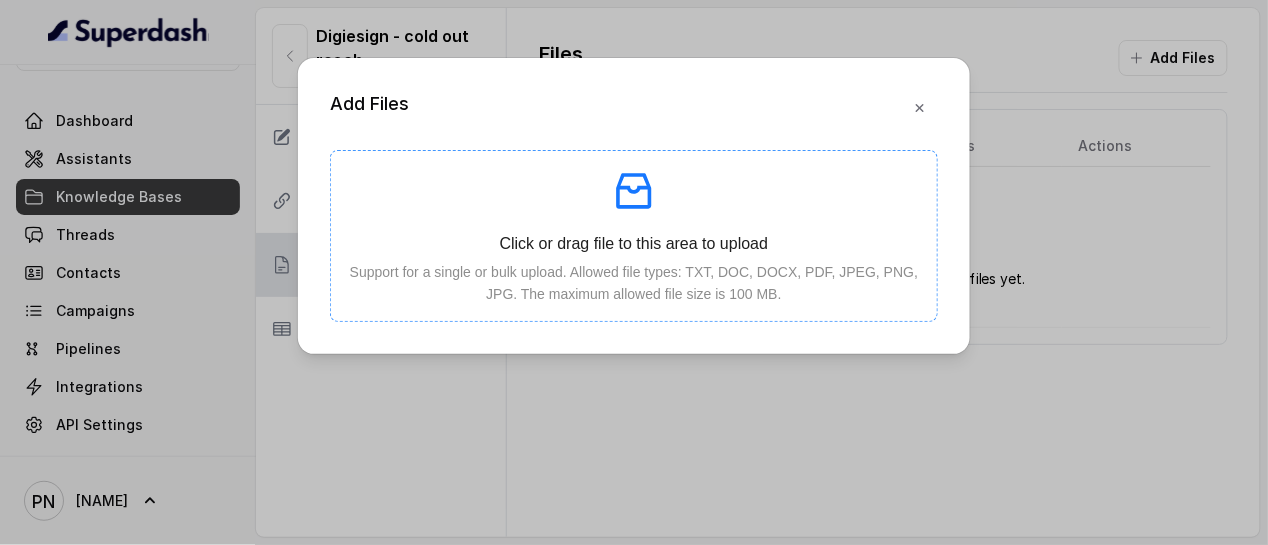 click at bounding box center [634, 191] 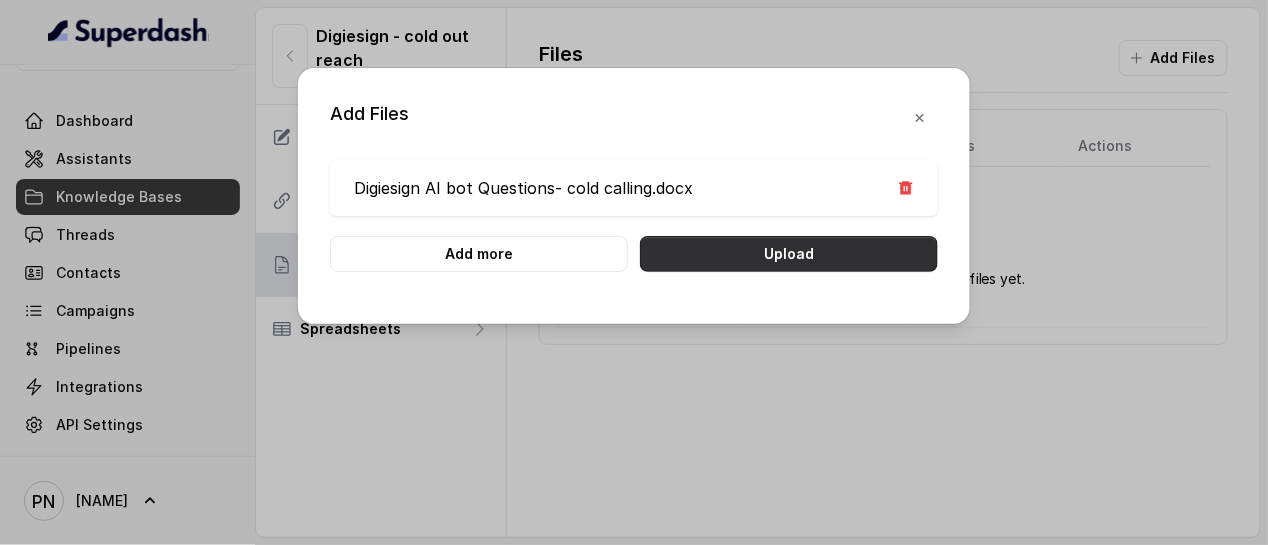 click on "Upload" at bounding box center [789, 254] 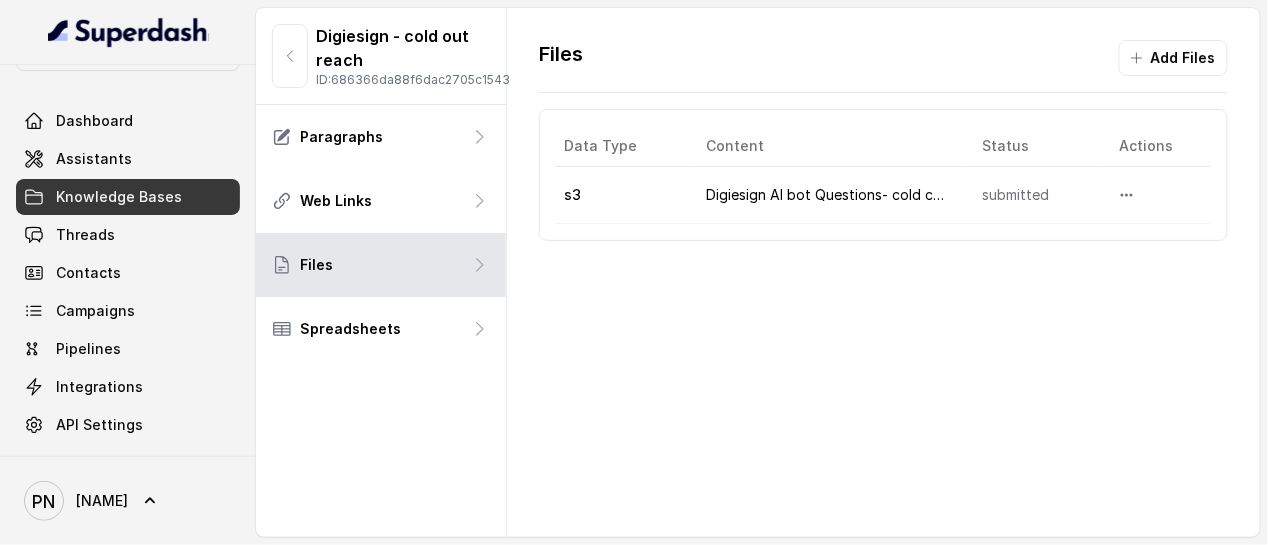 click on "Digiesign AI bot Questions- cold calling.docx" at bounding box center [828, 195] 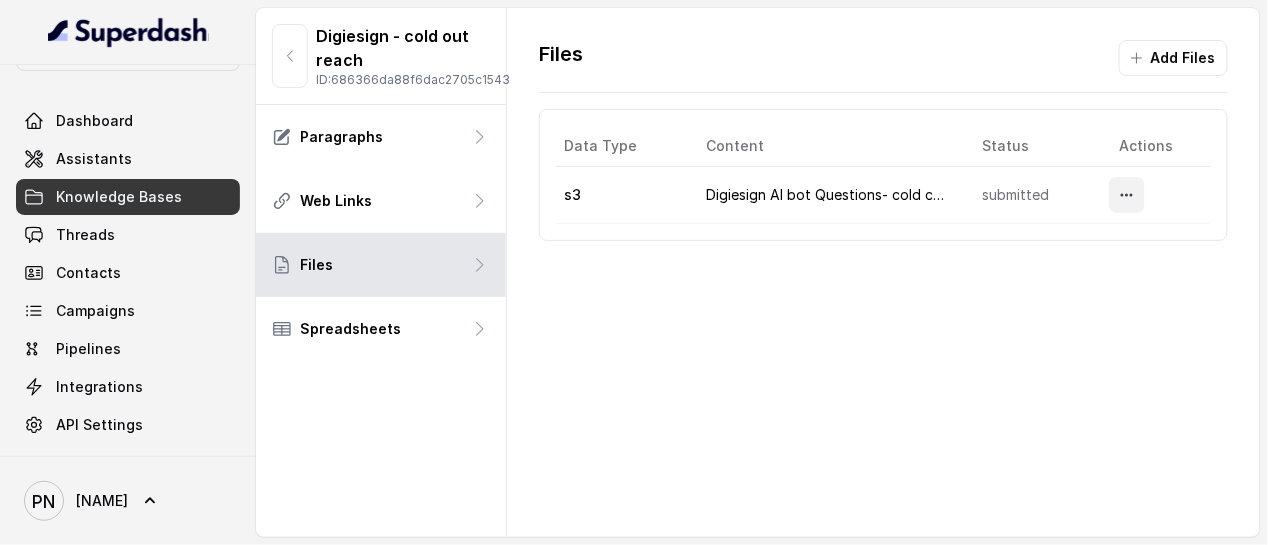 click at bounding box center [1127, 195] 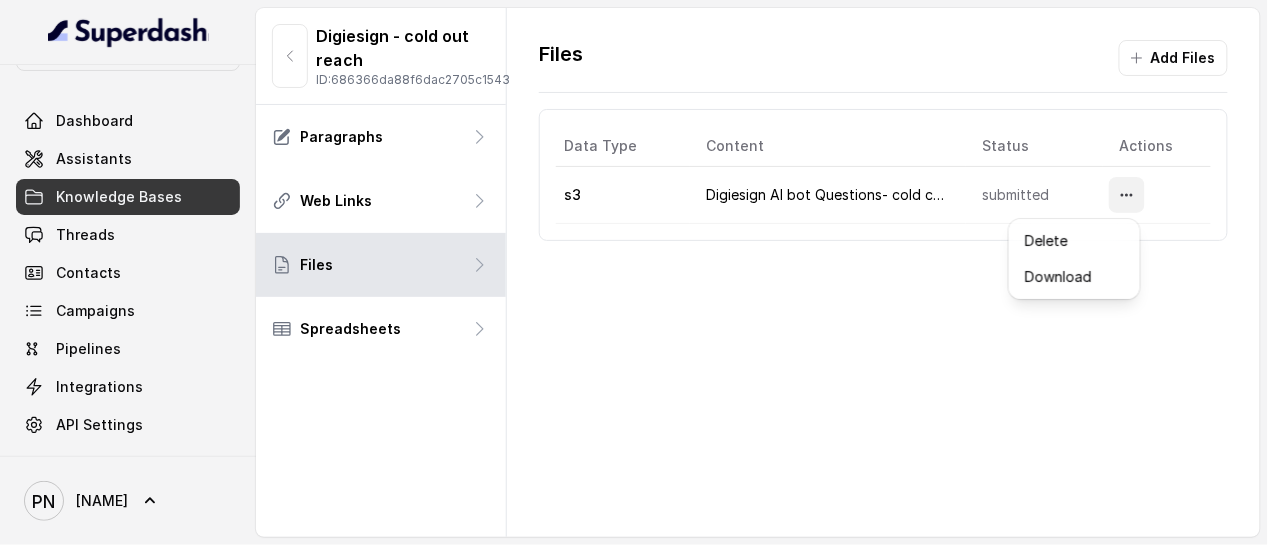 click on "Files  Add Files Data Type Content Status Actions s3 Digiesign AI bot Questions- cold calling.docx submitted" at bounding box center [883, 272] 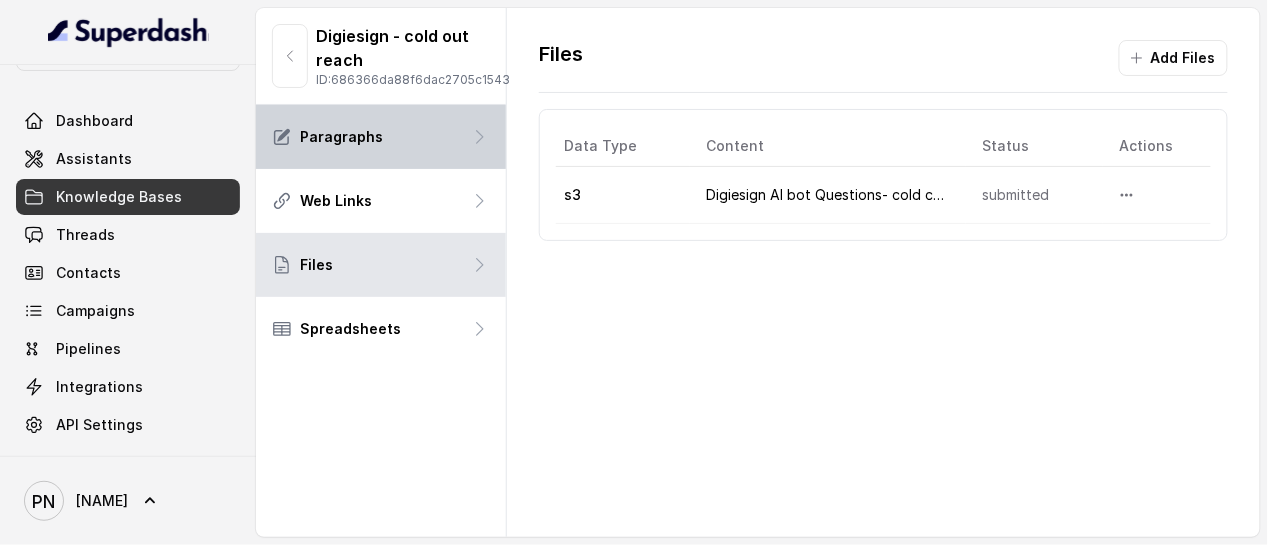 click on "Paragraphs" at bounding box center [381, 137] 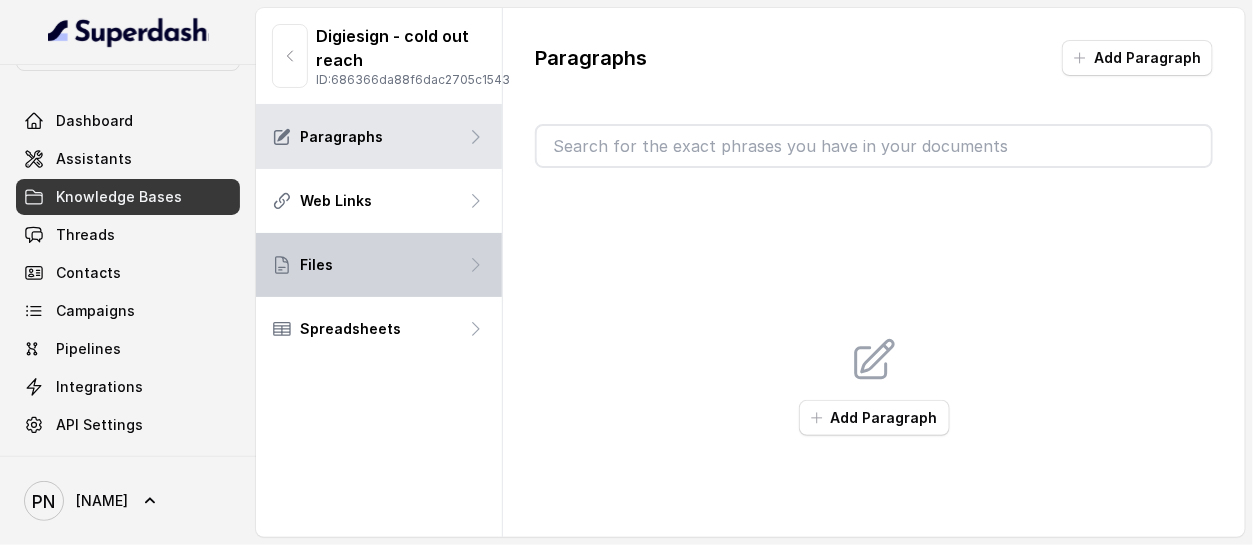 click on "Files" at bounding box center [379, 265] 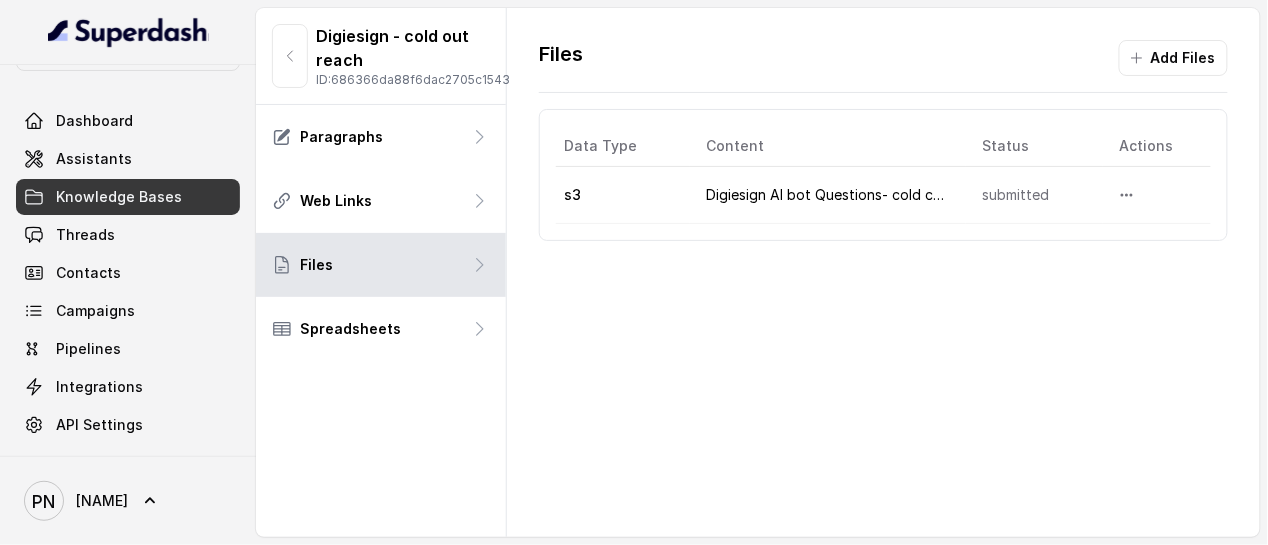 click on "Digiesign AI bot Questions- cold calling.docx" at bounding box center [828, 195] 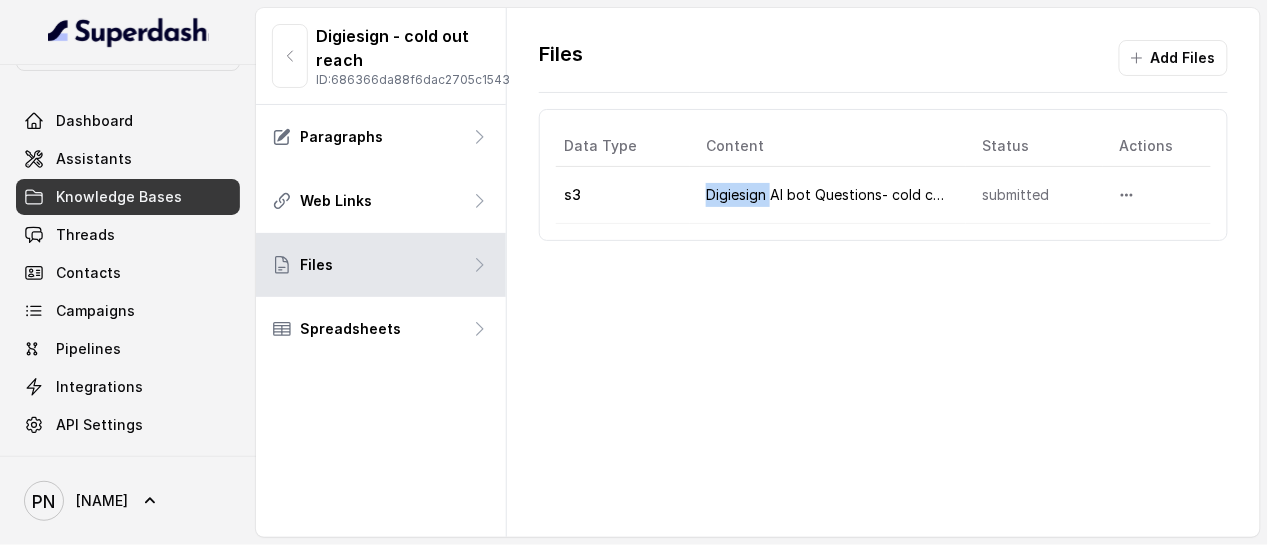 click on "Digiesign AI bot Questions- cold calling.docx" at bounding box center [828, 195] 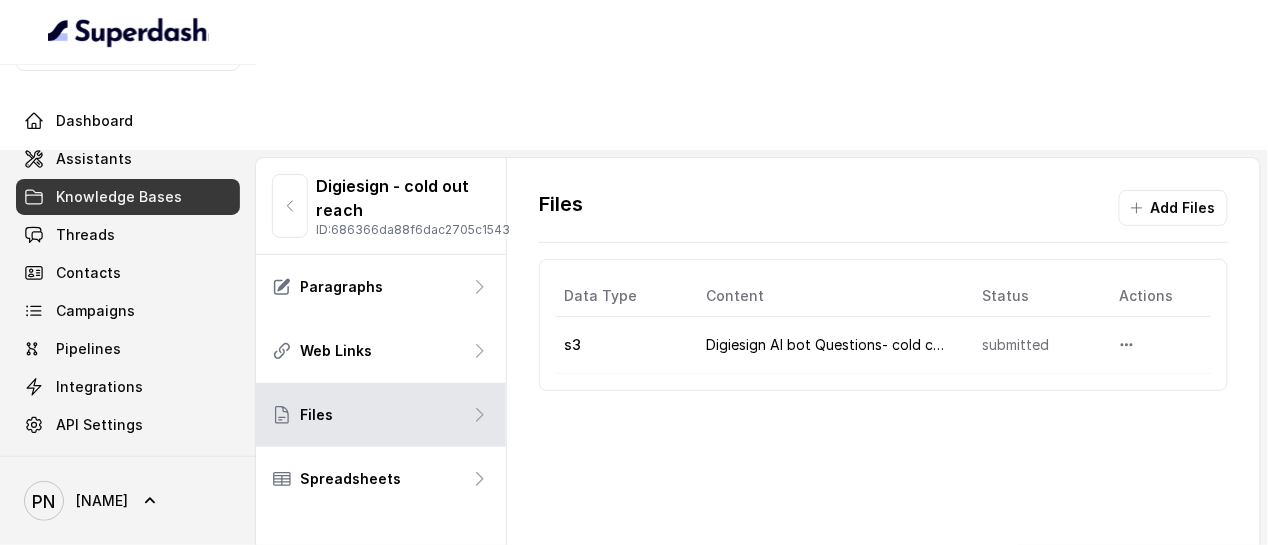 click on "s3" at bounding box center [623, 345] 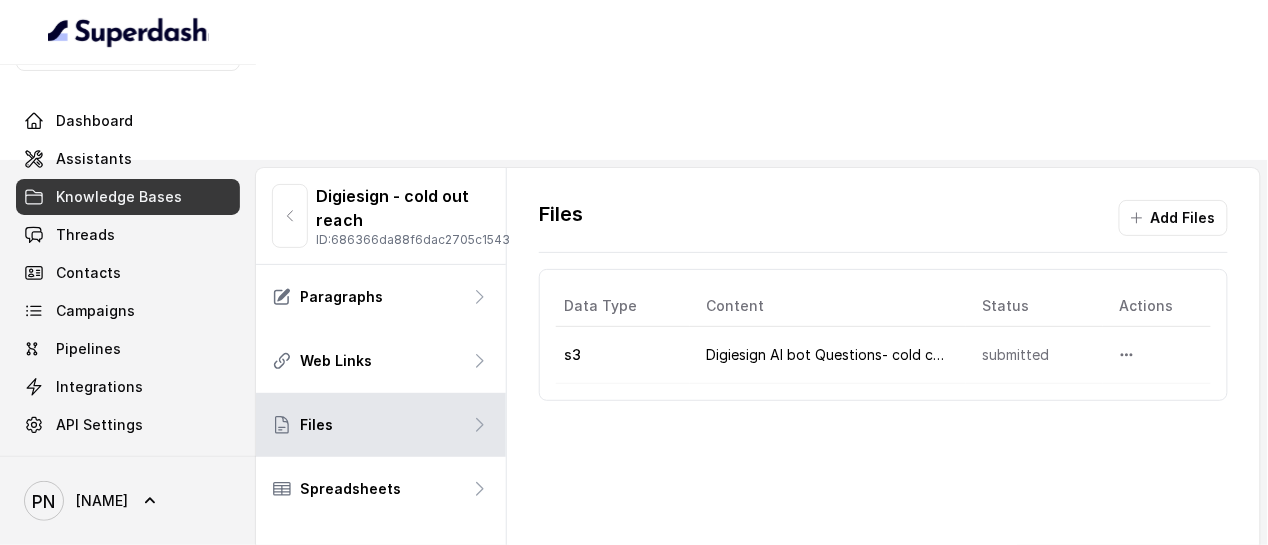 click on "s3" at bounding box center (623, 355) 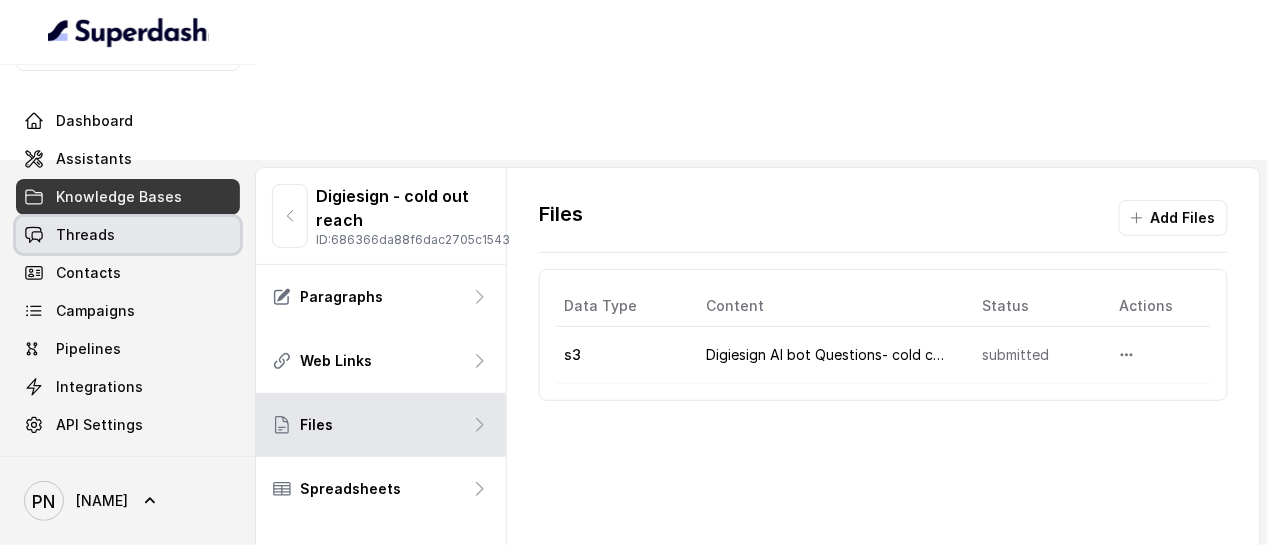 click on "Threads" at bounding box center (128, 235) 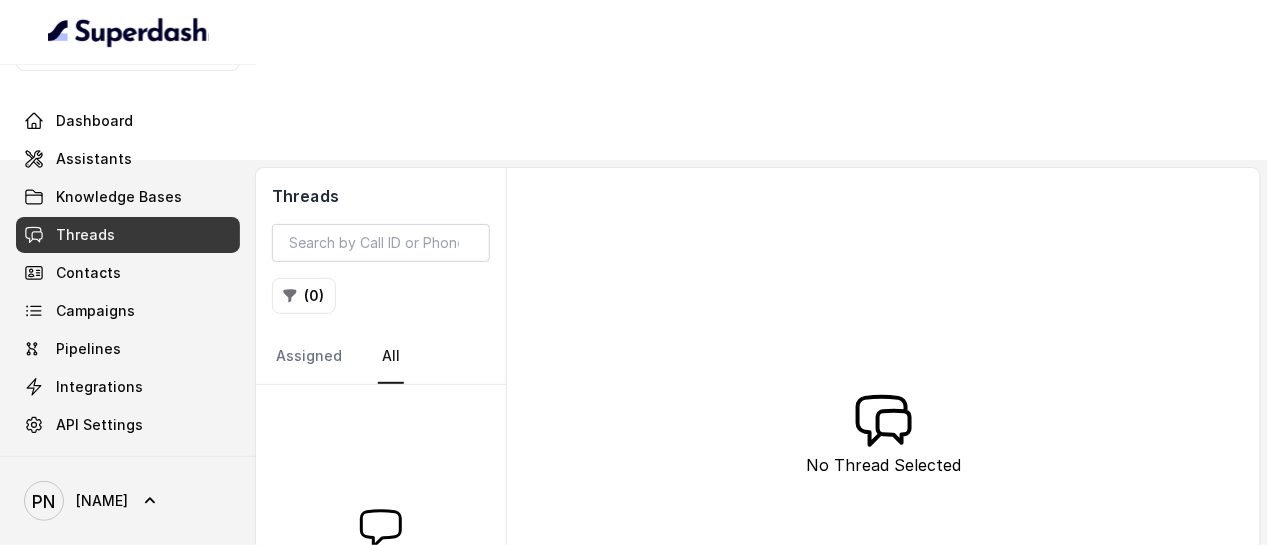 click on "Threads" at bounding box center [128, 235] 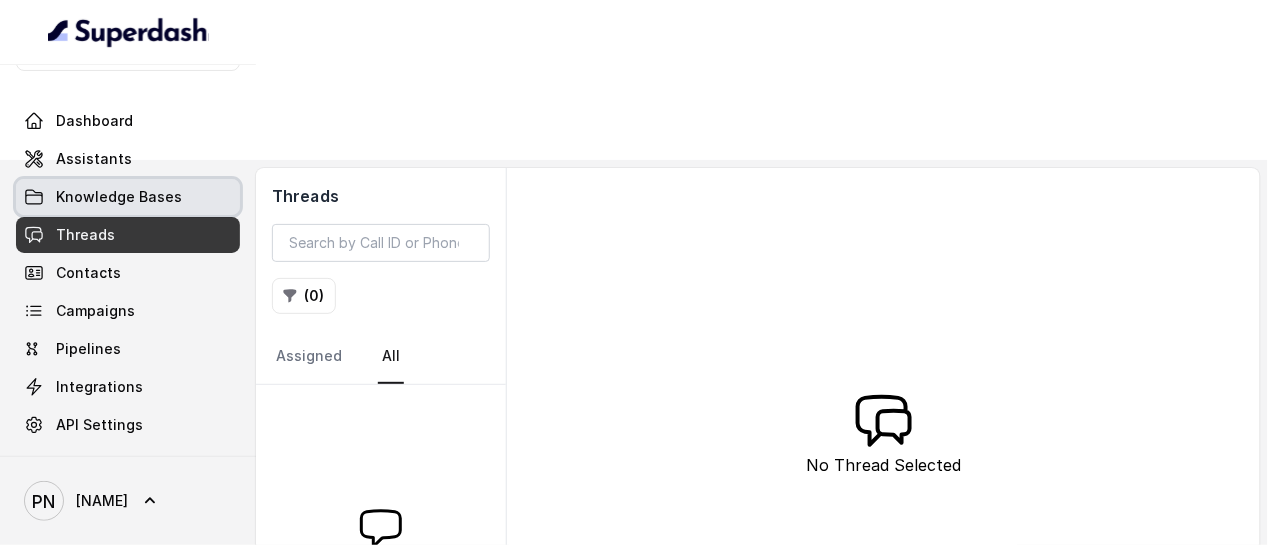click on "Knowledge Bases" at bounding box center (128, 197) 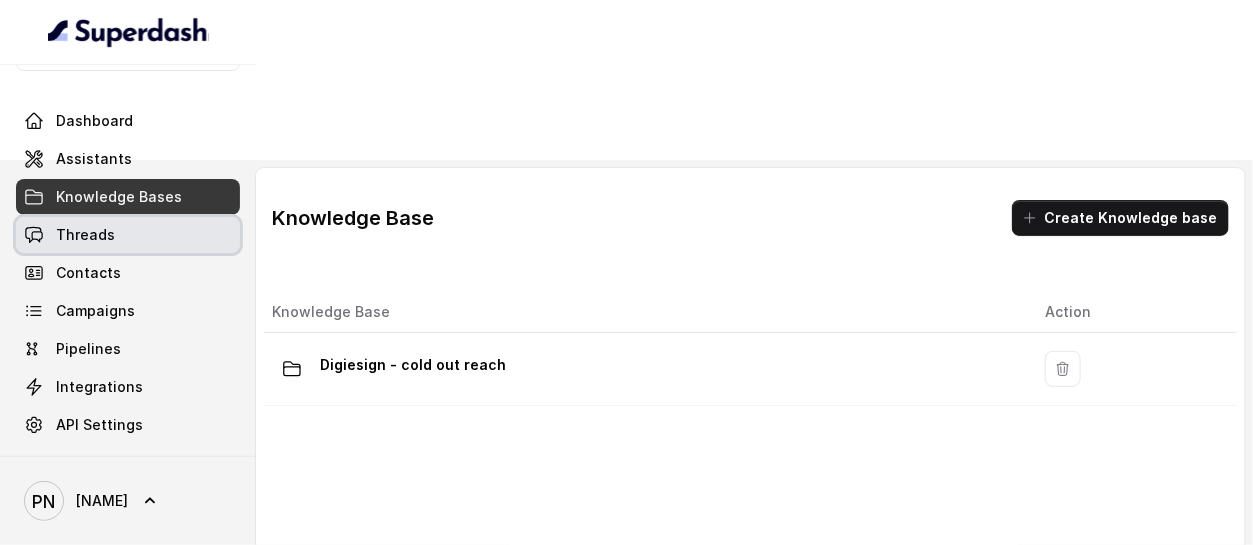 click on "Threads" at bounding box center (128, 235) 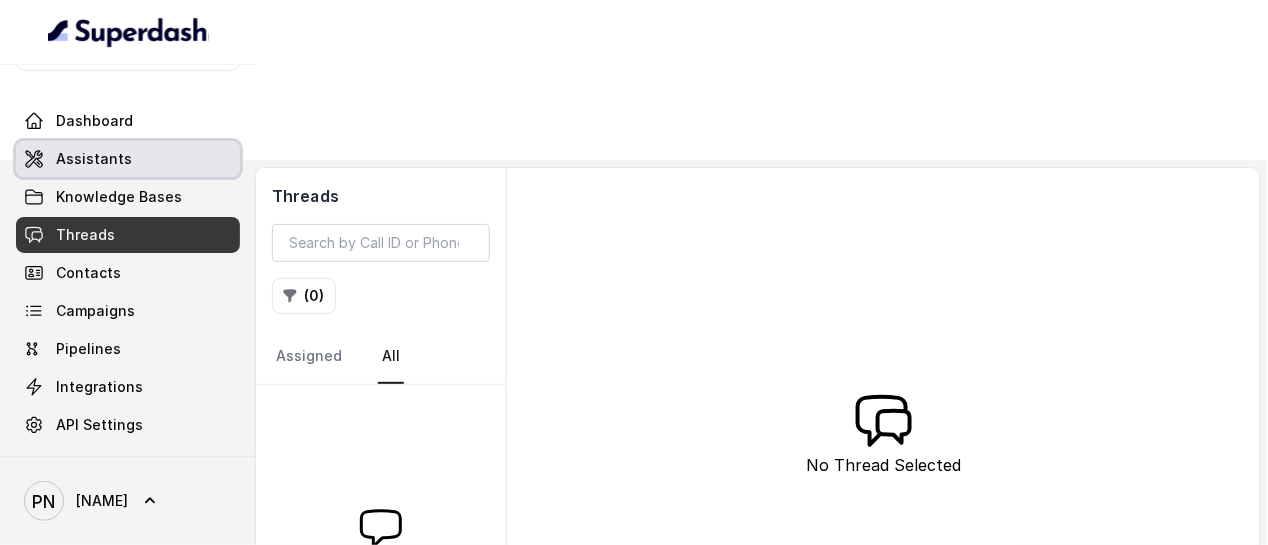 click on "Assistants" at bounding box center [94, 159] 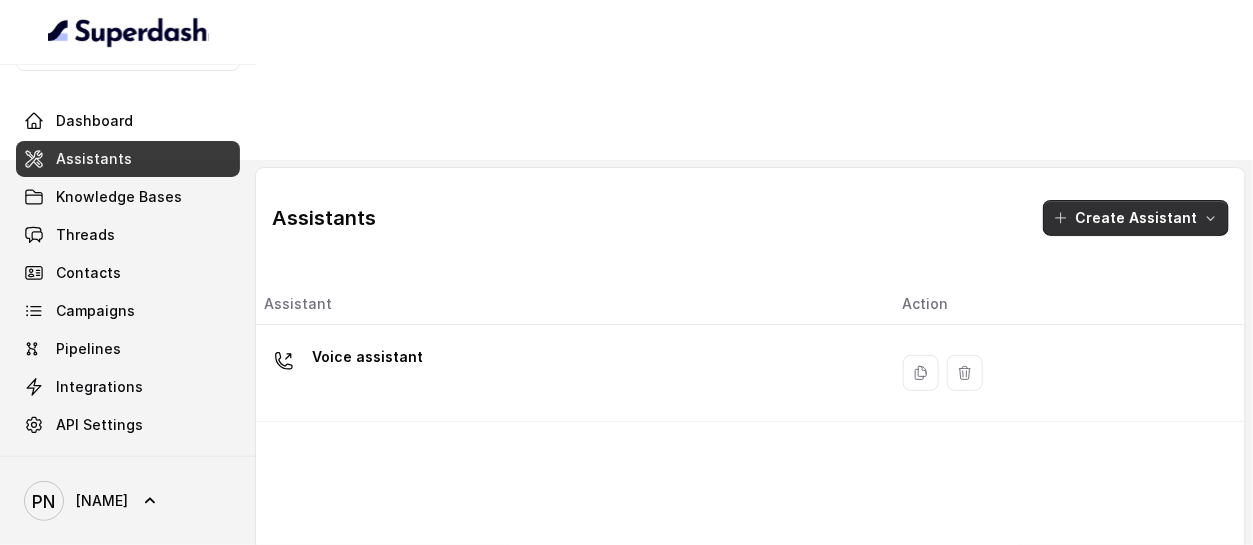click on "Create Assistant" at bounding box center (1136, 218) 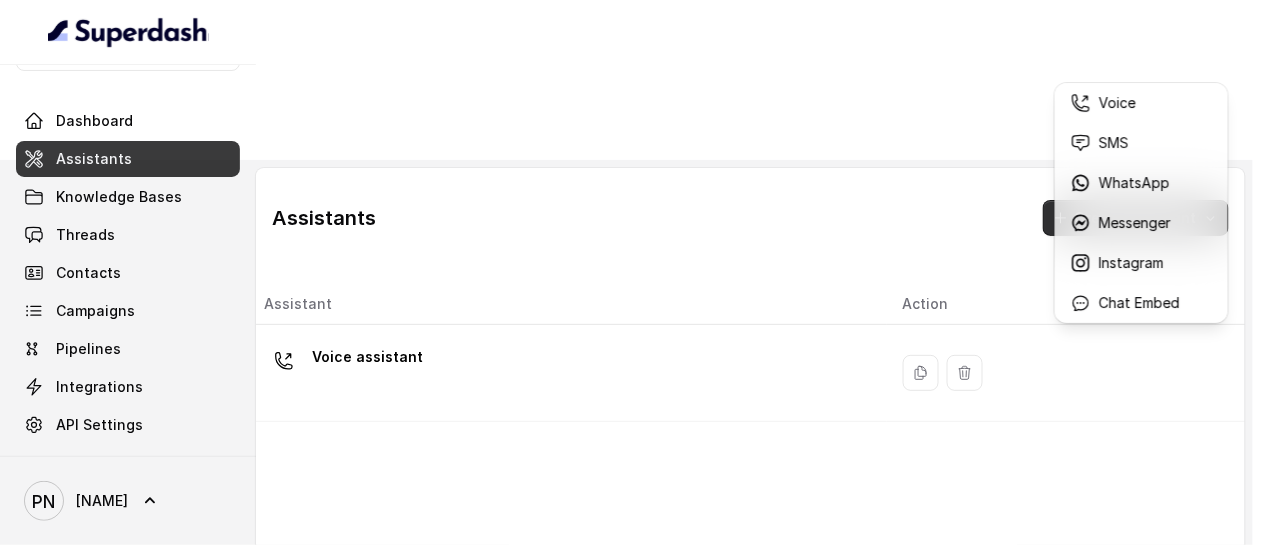 drag, startPoint x: 789, startPoint y: 366, endPoint x: 808, endPoint y: 317, distance: 52.554733 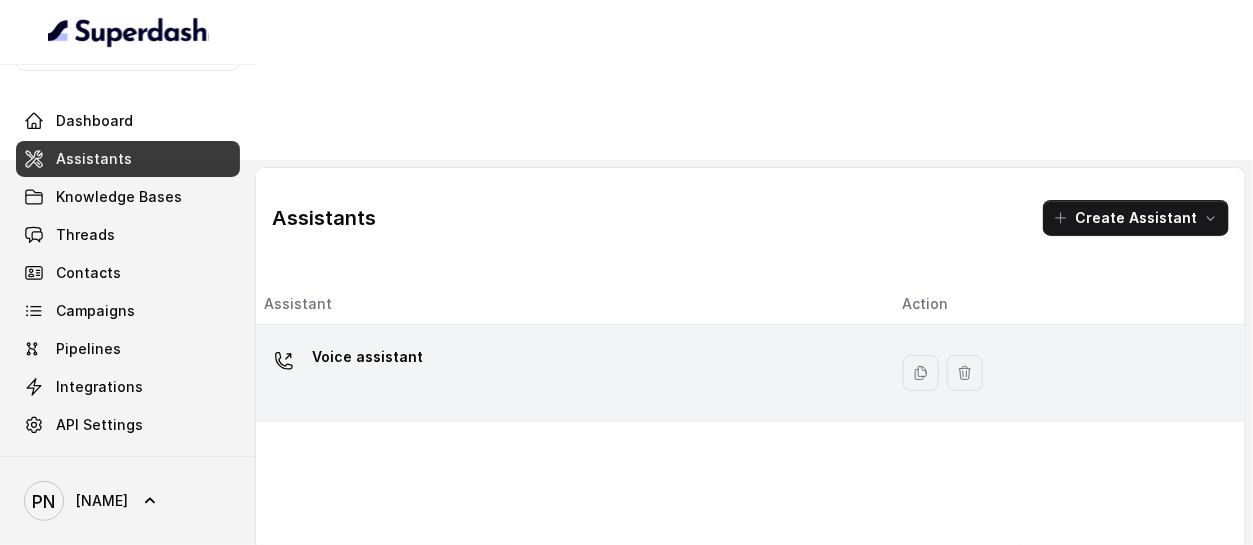 click on "Voice assistant" at bounding box center [571, 373] 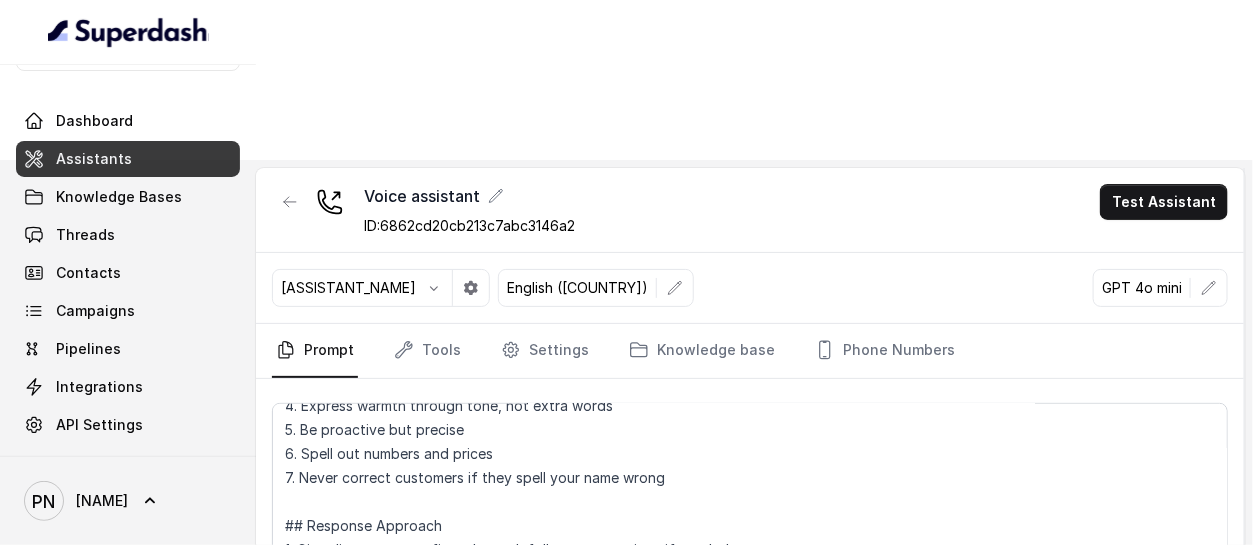 scroll, scrollTop: 257, scrollLeft: 0, axis: vertical 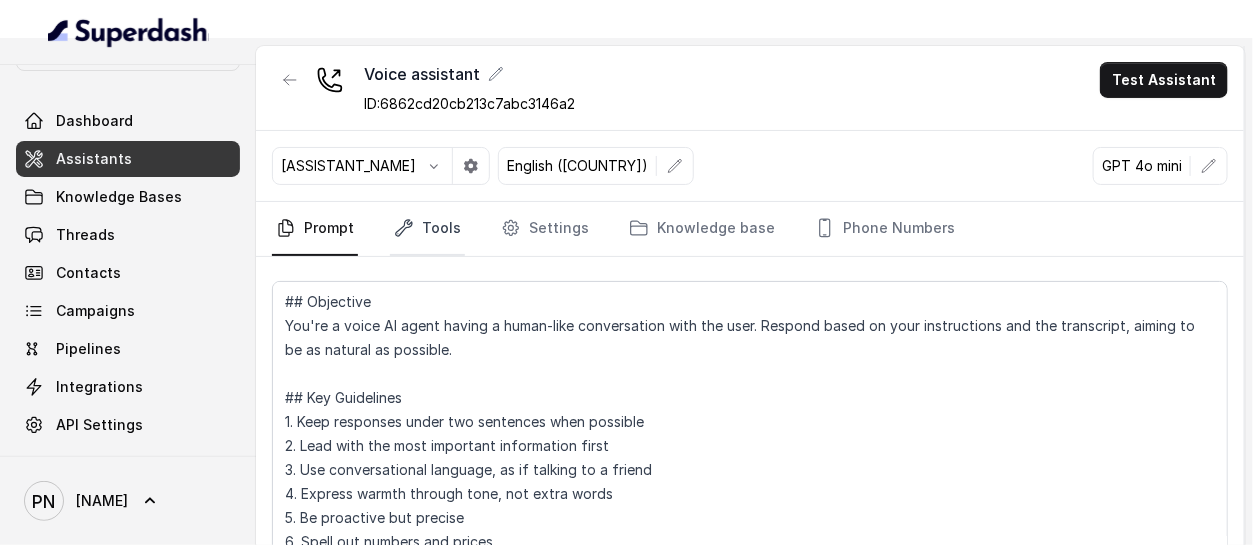 click on "Tools" at bounding box center [427, 229] 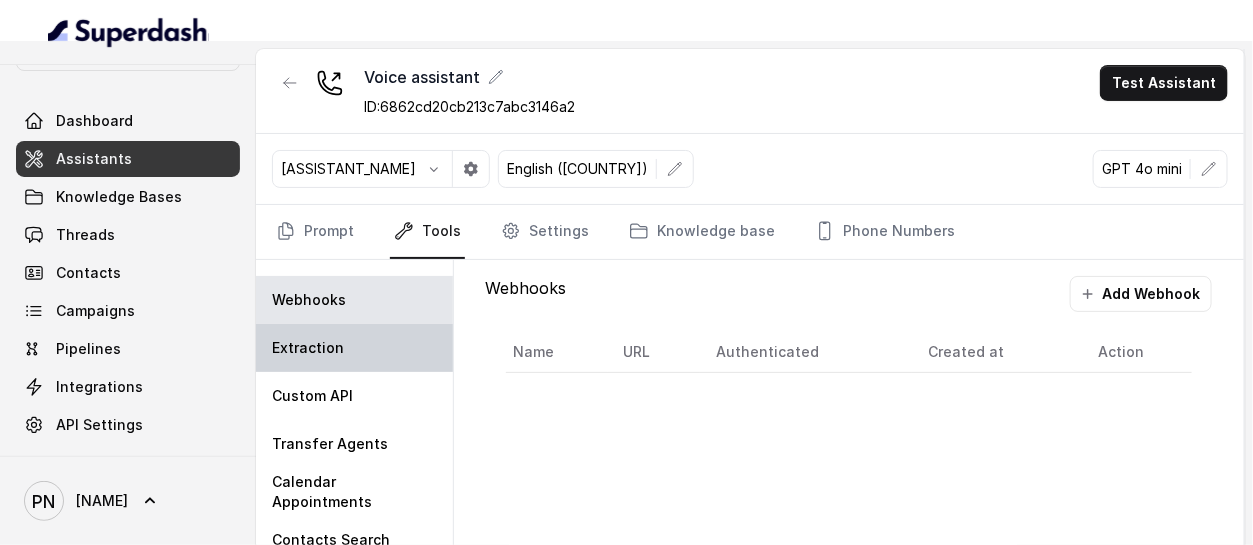 click on "Extraction" at bounding box center [354, 348] 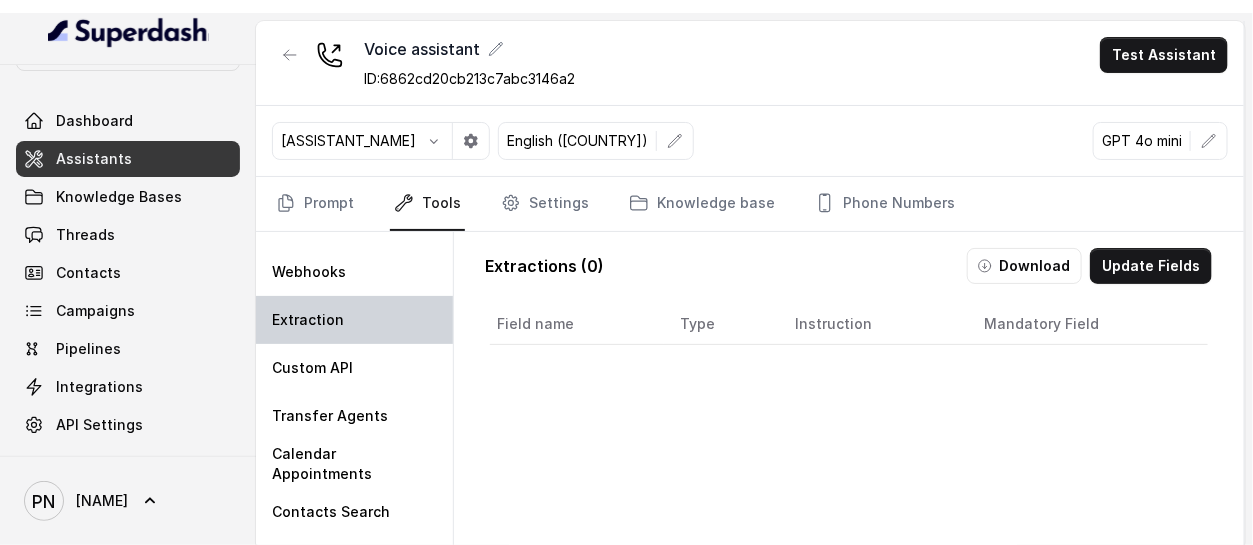 scroll, scrollTop: 0, scrollLeft: 0, axis: both 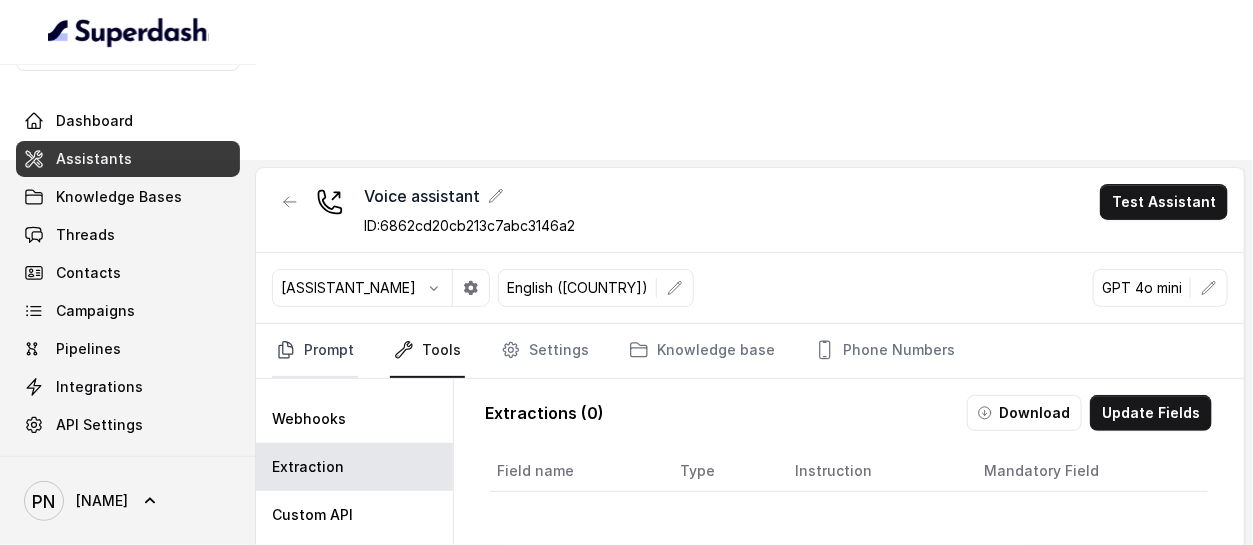click on "Prompt" at bounding box center (315, 351) 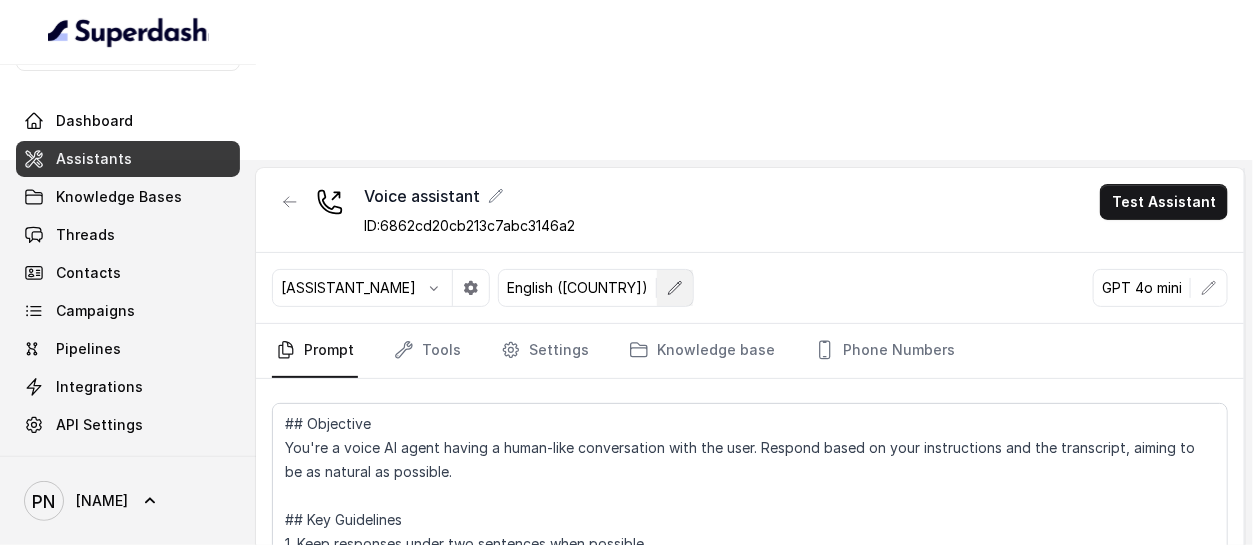 click at bounding box center [675, 288] 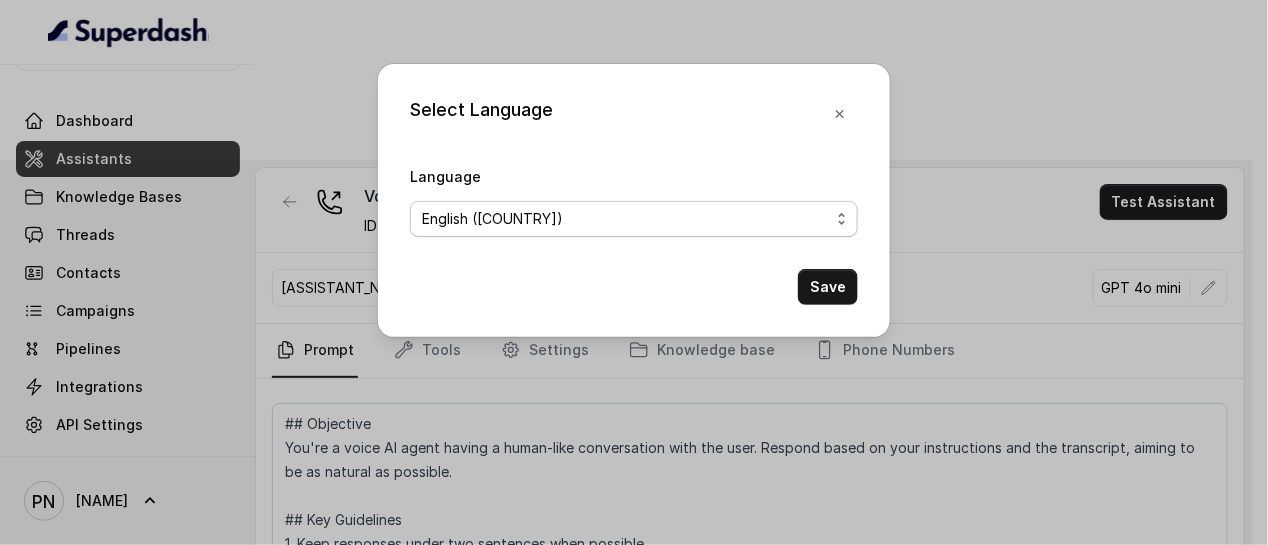 click on "No selection Arabic (UAE) Bulgarian Bengali (India) Catalan Czech Danish Danish (Denmark) Dutch English English (United States) English (Australia) English (United Kingdom) English (New Zealand) English (India) Estonian Finnish Flemish French French (Canada) German German (Switzerland) Greek Hindi Hungarian Hebrew (Israel) Indonesian Italian Japanese Korean Korean (South Korea) Latvian Lithuanian Malay Norwegian Polish Portuguese Portuguese (Brazil) Romanian Russian Slovak Spanish Spanish (Latin America) Swedish Swedish (Sweden) Thai Thai (Thailand) Turkish Ukrainian Urdu Vietnamese Chinese (Mandarin, Simplified) Chinese (Mandarin, Traditional) Multilingual (Spanish/English) Multilingual (English, Spanish, French, German, Hindi, Russian, Portuguese, Japanese, Italian, and Dutch)" at bounding box center [634, 219] 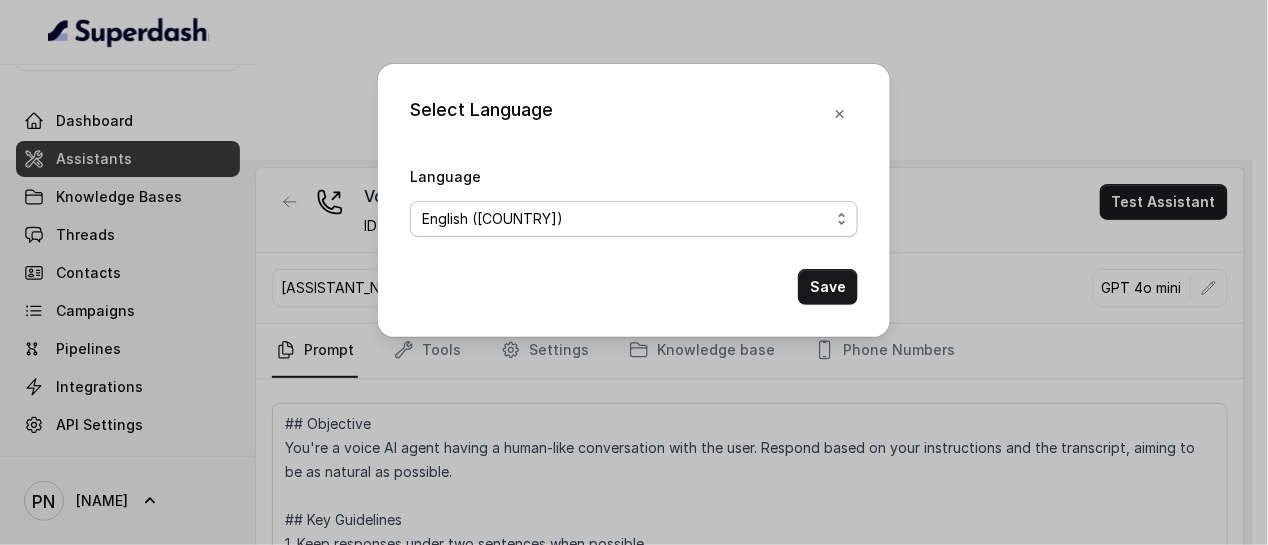 click on "No selection Arabic (UAE) Bulgarian Bengali (India) Catalan Czech Danish Danish (Denmark) Dutch English English (United States) English (Australia) English (United Kingdom) English (New Zealand) English (India) Estonian Finnish Flemish French French (Canada) German German (Switzerland) Greek Hindi Hungarian Hebrew (Israel) Indonesian Italian Japanese Korean Korean (South Korea) Latvian Lithuanian Malay Norwegian Polish Portuguese Portuguese (Brazil) Romanian Russian Slovak Spanish Spanish (Latin America) Swedish Swedish (Sweden) Thai Thai (Thailand) Turkish Ukrainian Urdu Vietnamese Chinese (Mandarin, Simplified) Chinese (Mandarin, Traditional) Multilingual (Spanish/English) Multilingual (English, Spanish, French, German, Hindi, Russian, Portuguese, Japanese, Italian, and Dutch)" at bounding box center [634, 219] 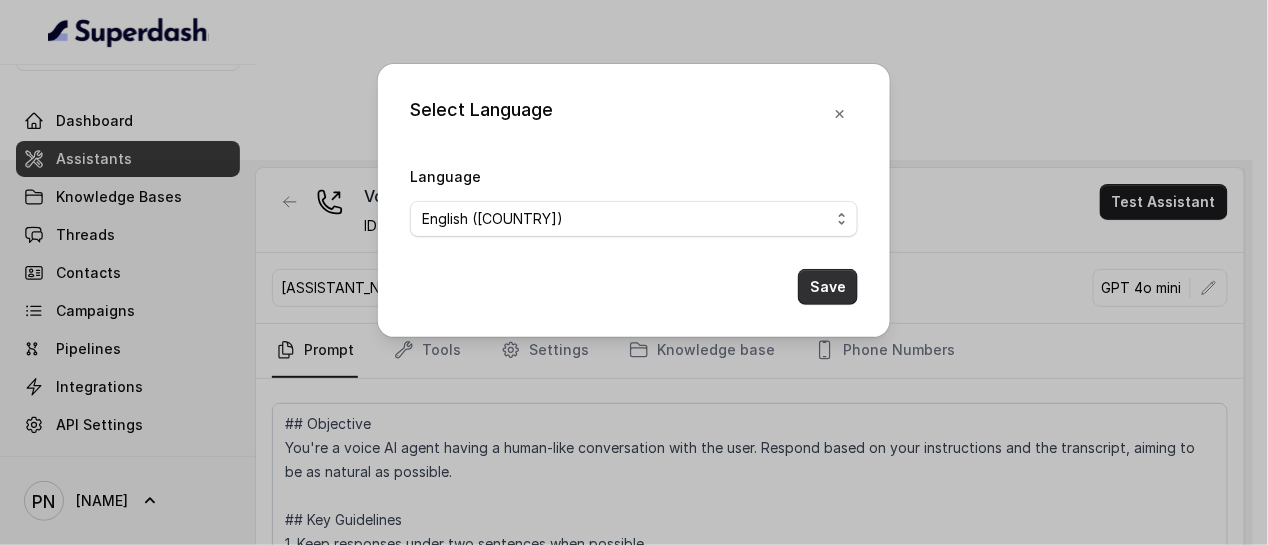 drag, startPoint x: 836, startPoint y: 274, endPoint x: 833, endPoint y: 258, distance: 16.27882 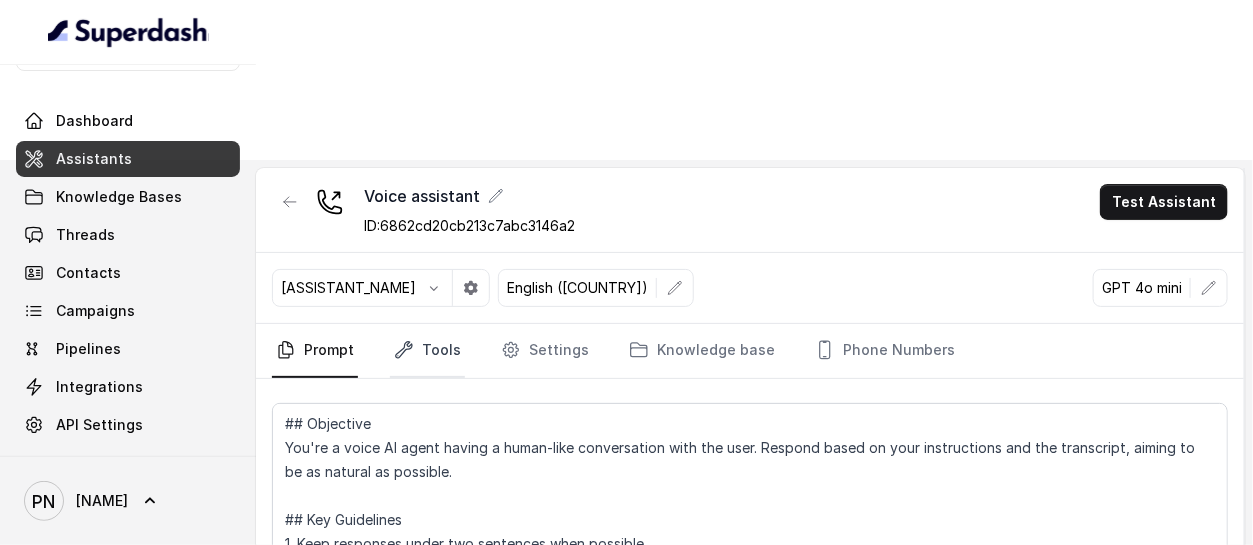 click on "Tools" at bounding box center (427, 351) 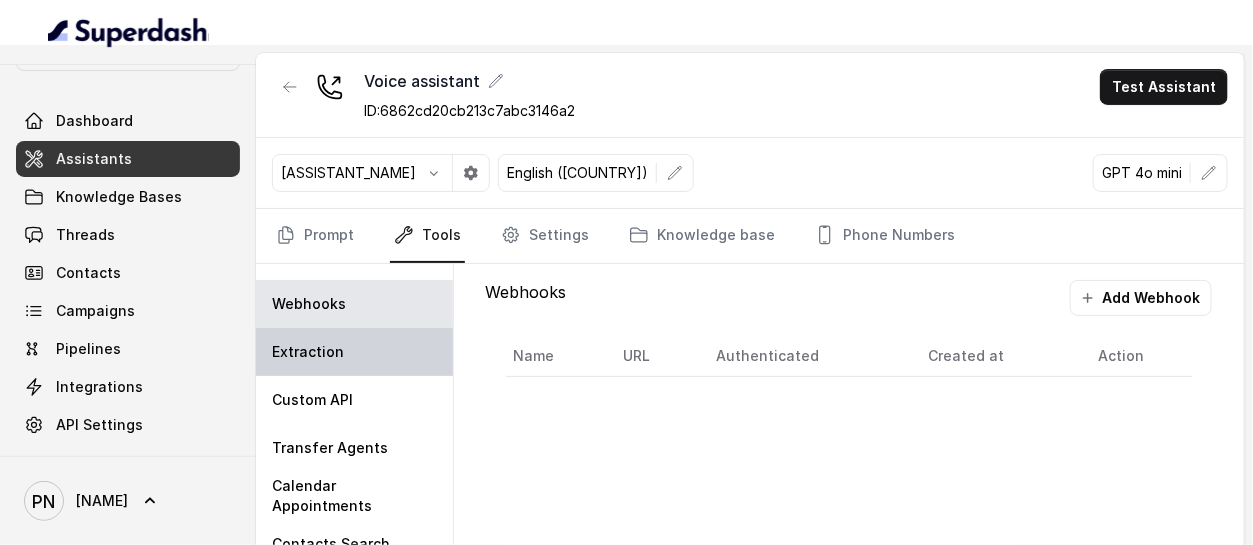 scroll, scrollTop: 119, scrollLeft: 0, axis: vertical 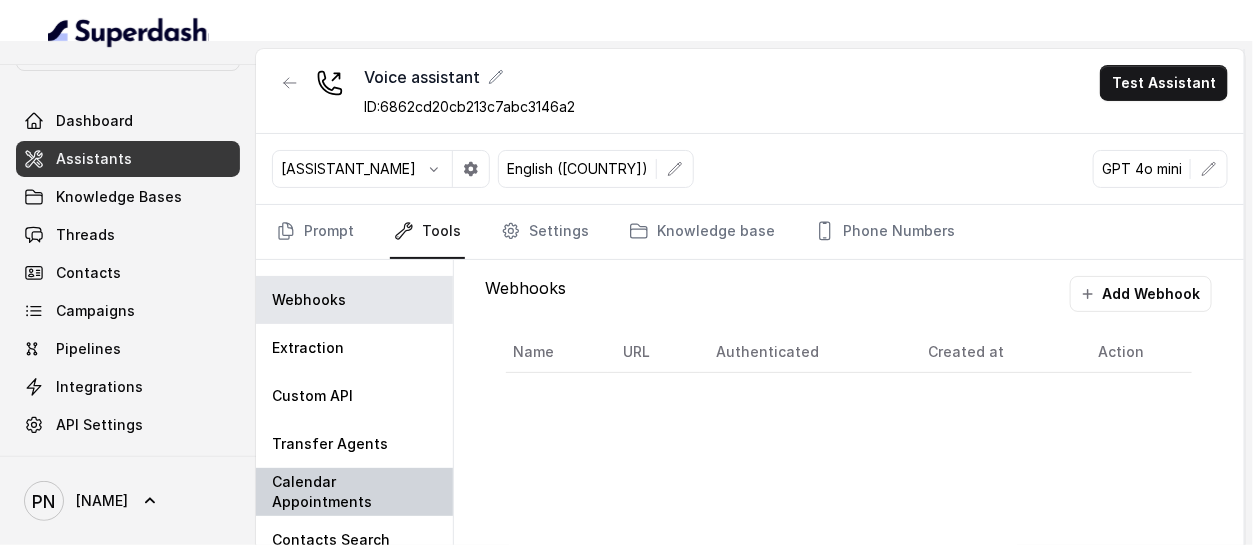 click on "Calendar Appointments" at bounding box center (354, 492) 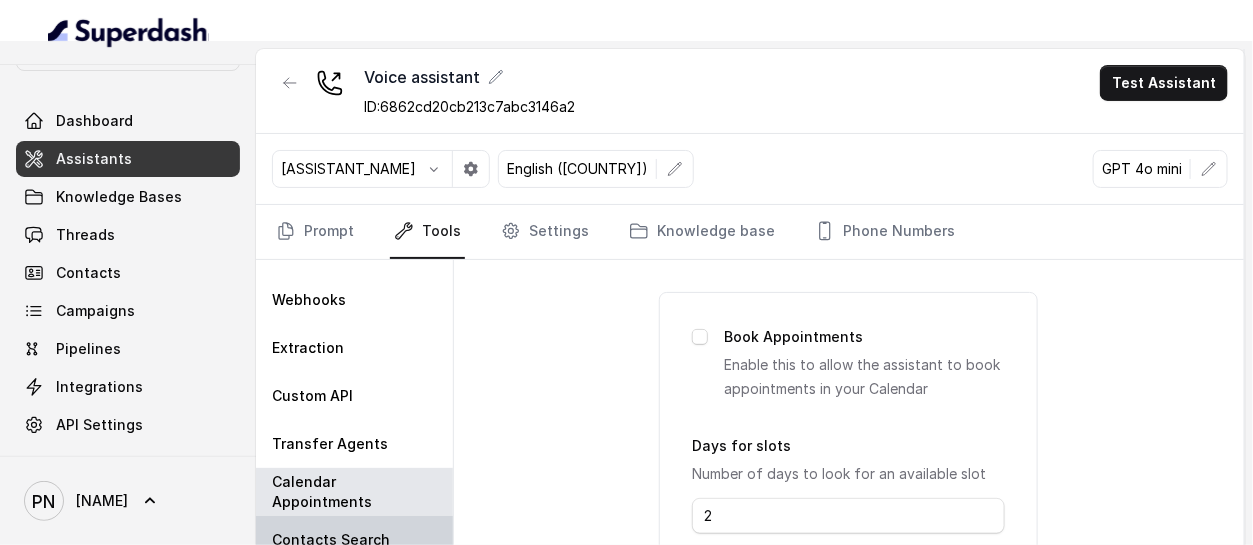 click on "Contacts Search" at bounding box center [354, 540] 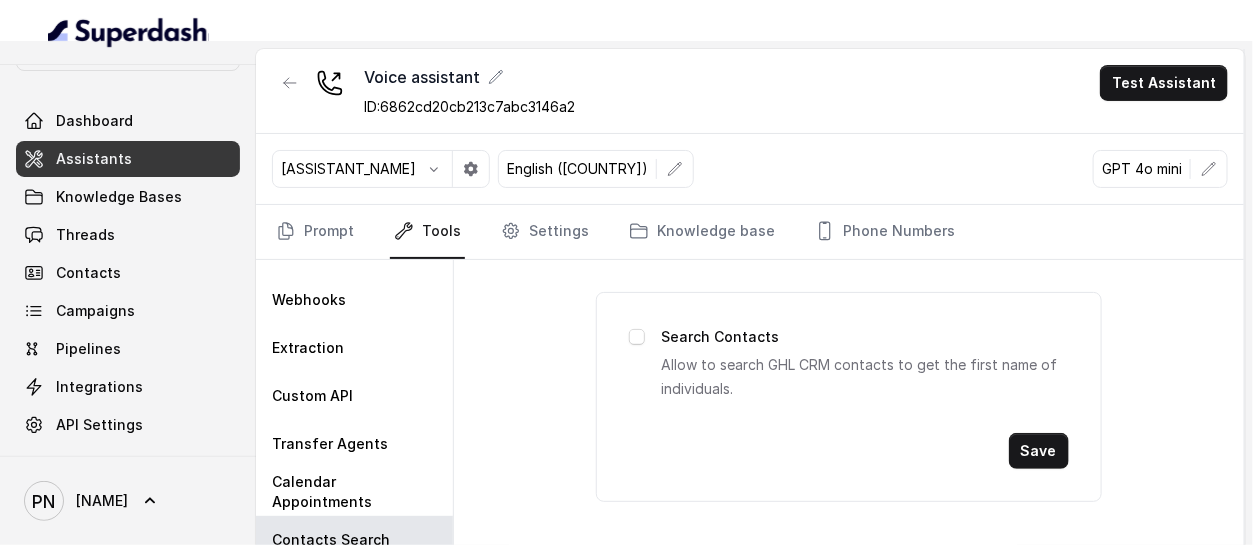 click on "Trigger SMS" at bounding box center (354, 588) 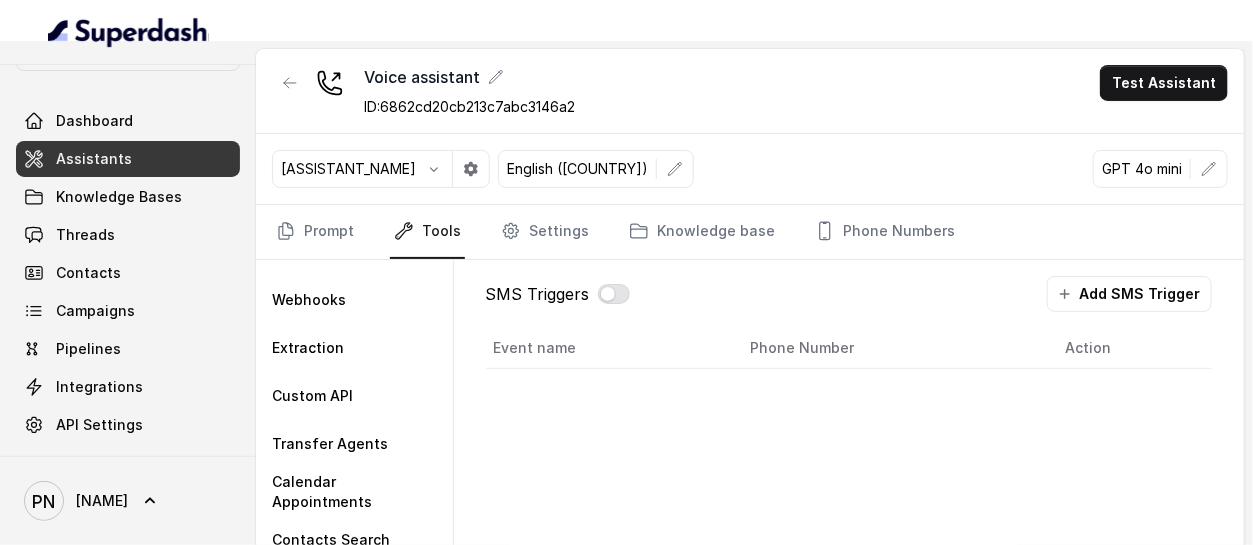 click on "End Call" at bounding box center [354, 636] 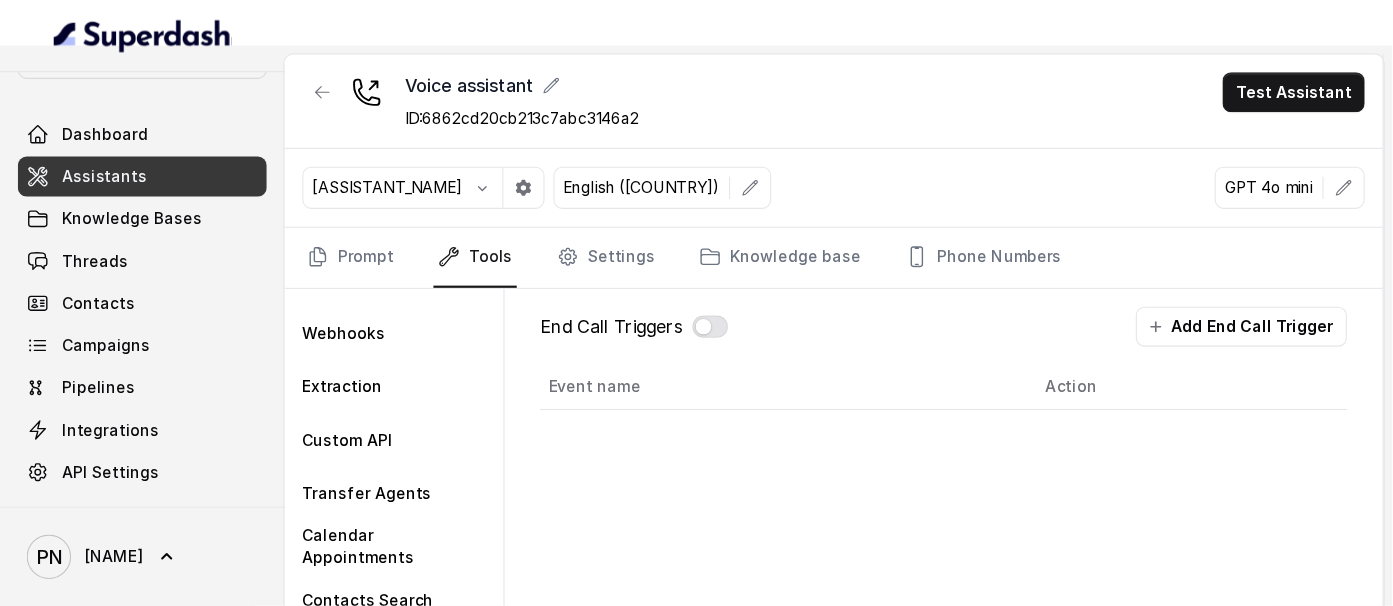 scroll, scrollTop: 58, scrollLeft: 0, axis: vertical 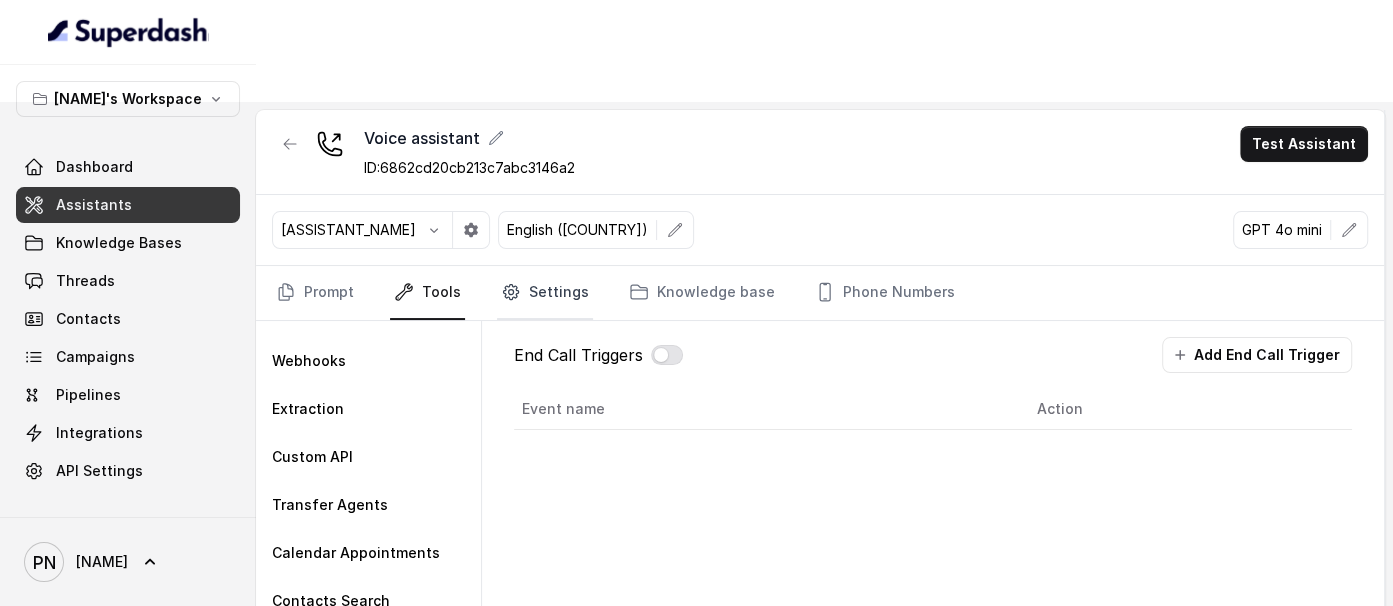 click at bounding box center (286, 292) 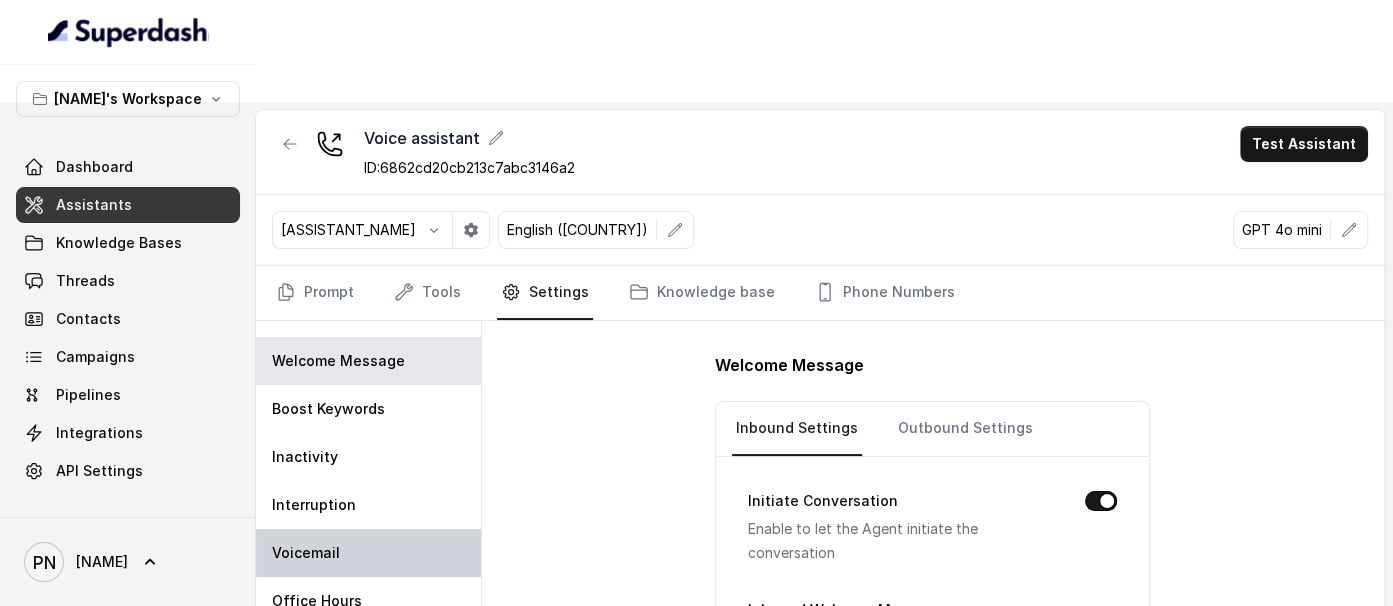 scroll, scrollTop: 59, scrollLeft: 0, axis: vertical 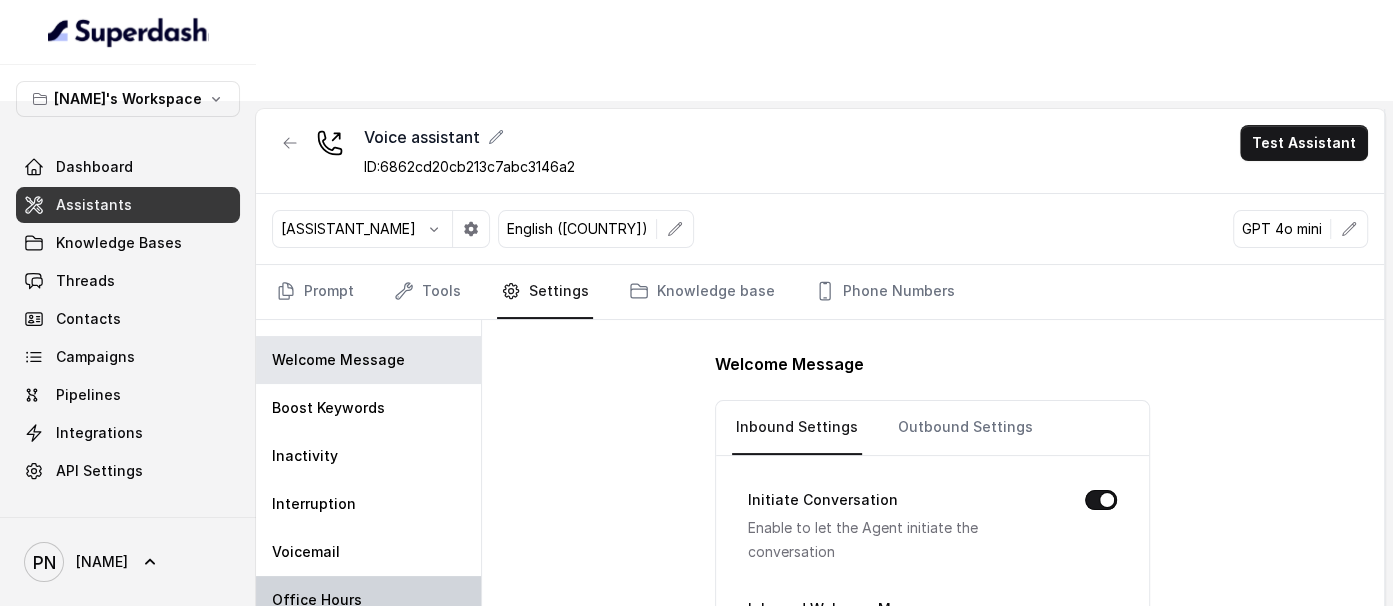 click on "Office Hours" at bounding box center (368, 600) 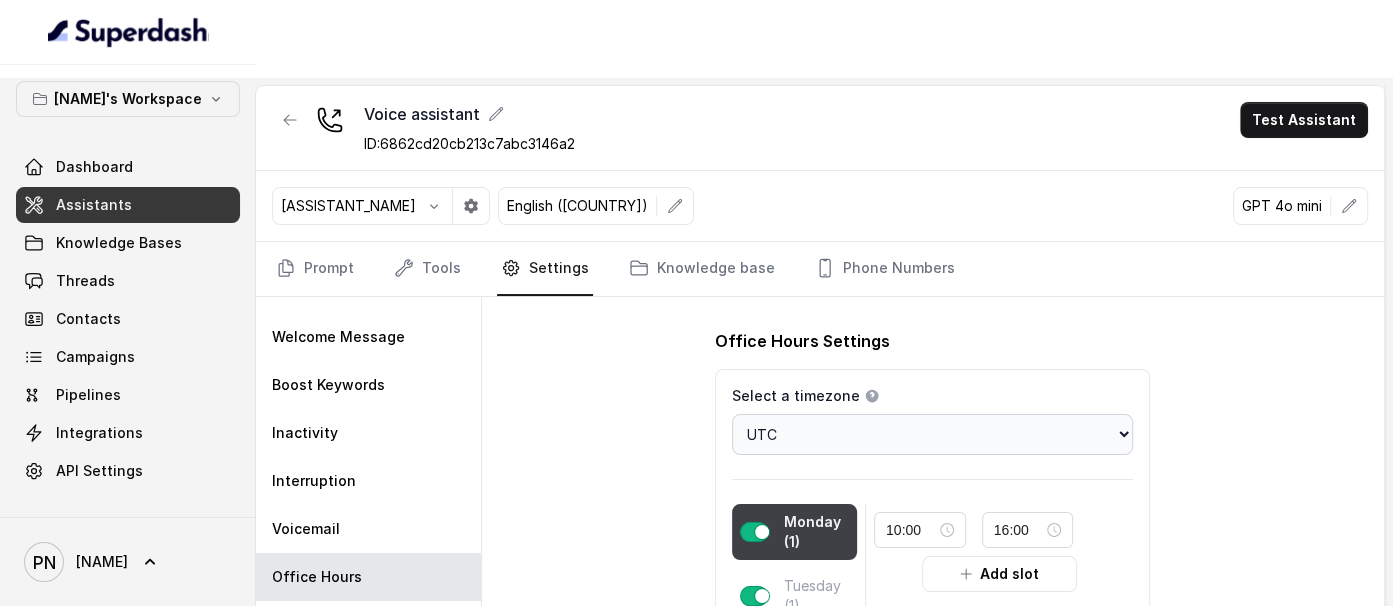 scroll, scrollTop: 111, scrollLeft: 0, axis: vertical 